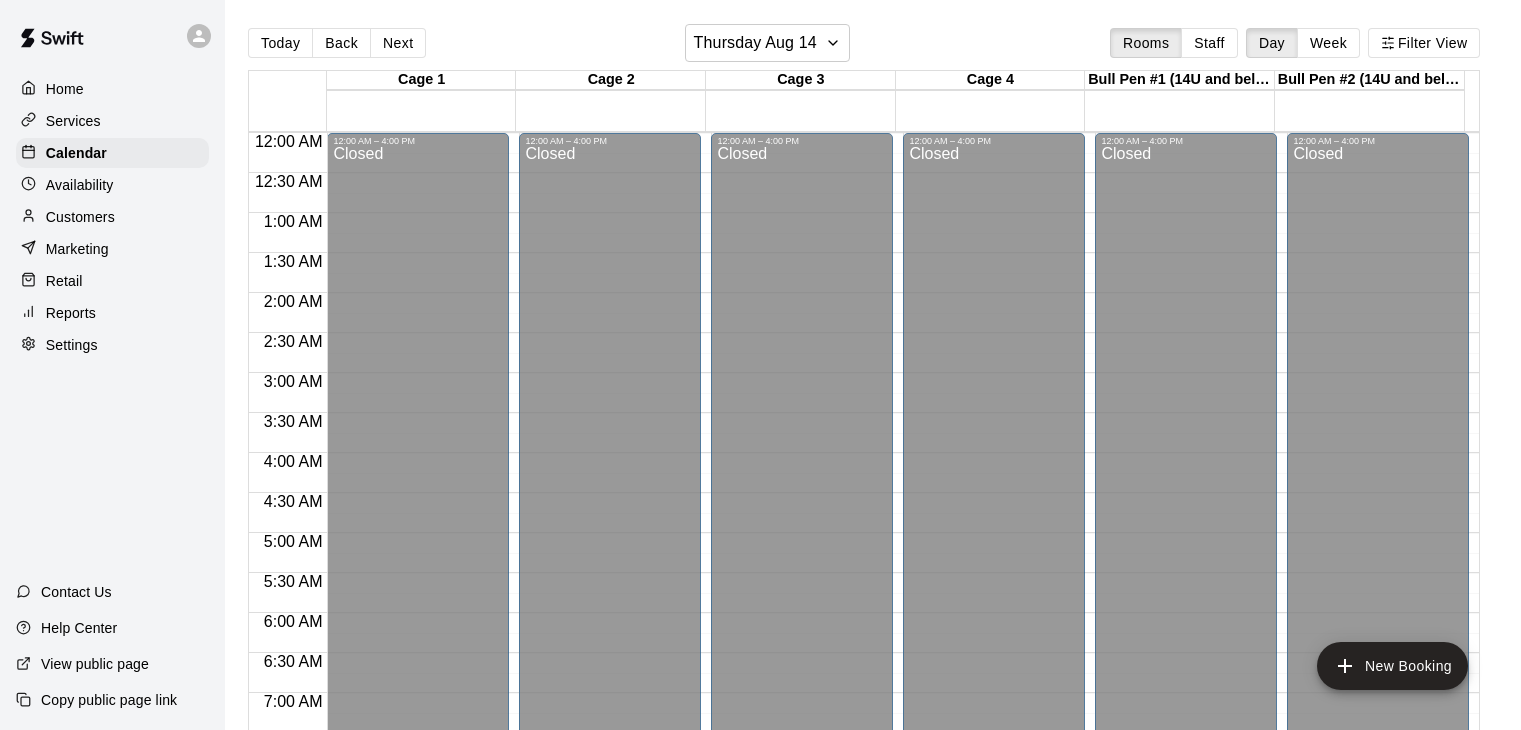 scroll, scrollTop: 0, scrollLeft: 0, axis: both 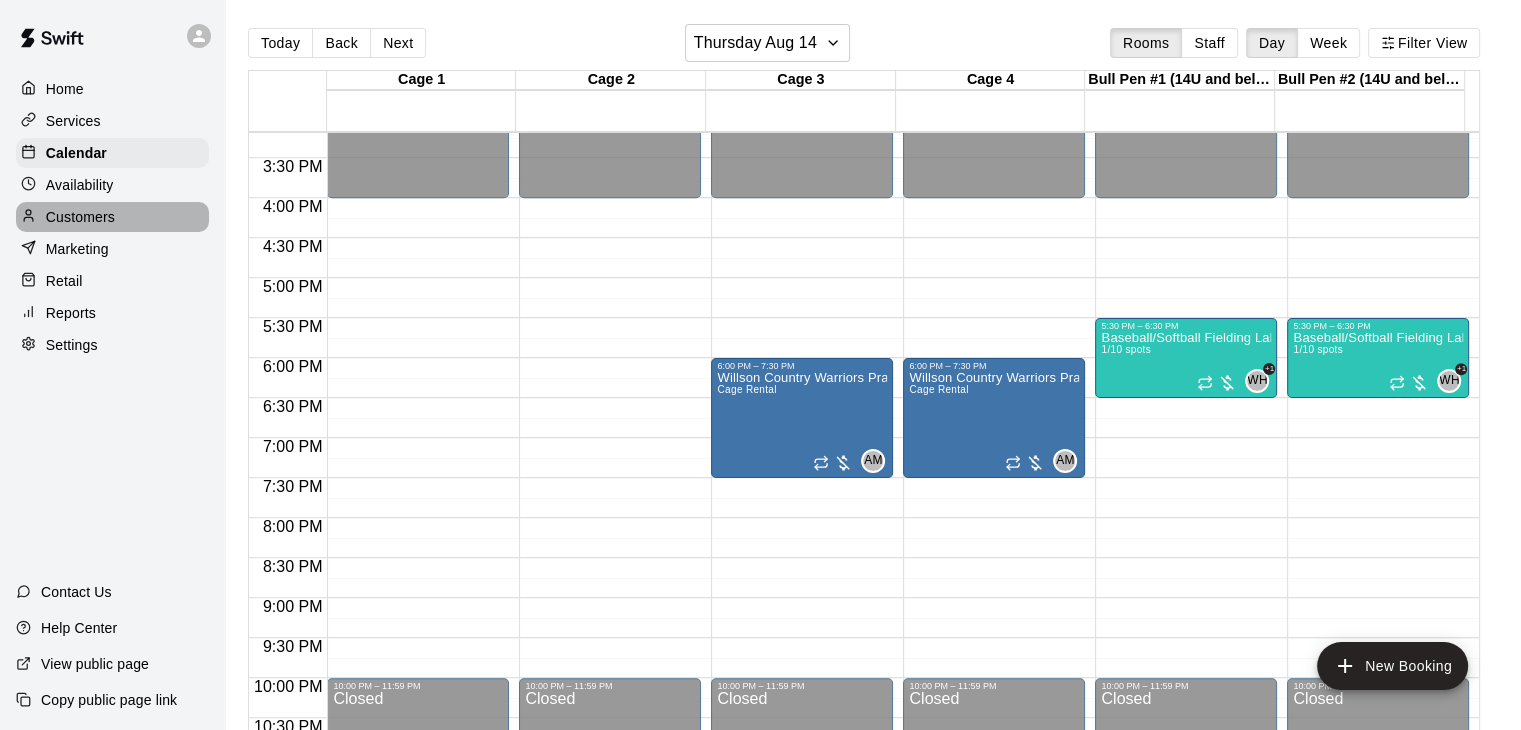 click on "Customers" at bounding box center (80, 217) 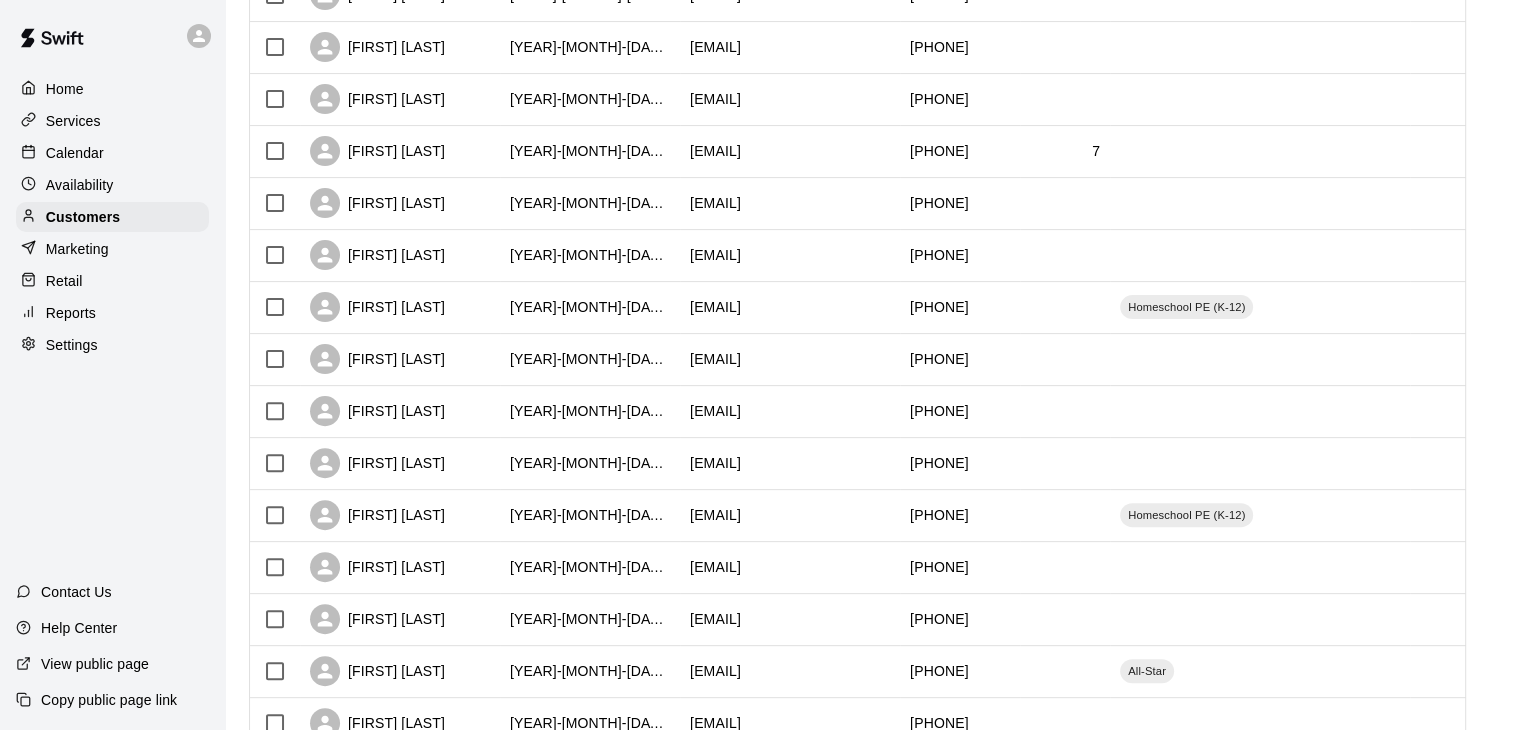 scroll, scrollTop: 556, scrollLeft: 0, axis: vertical 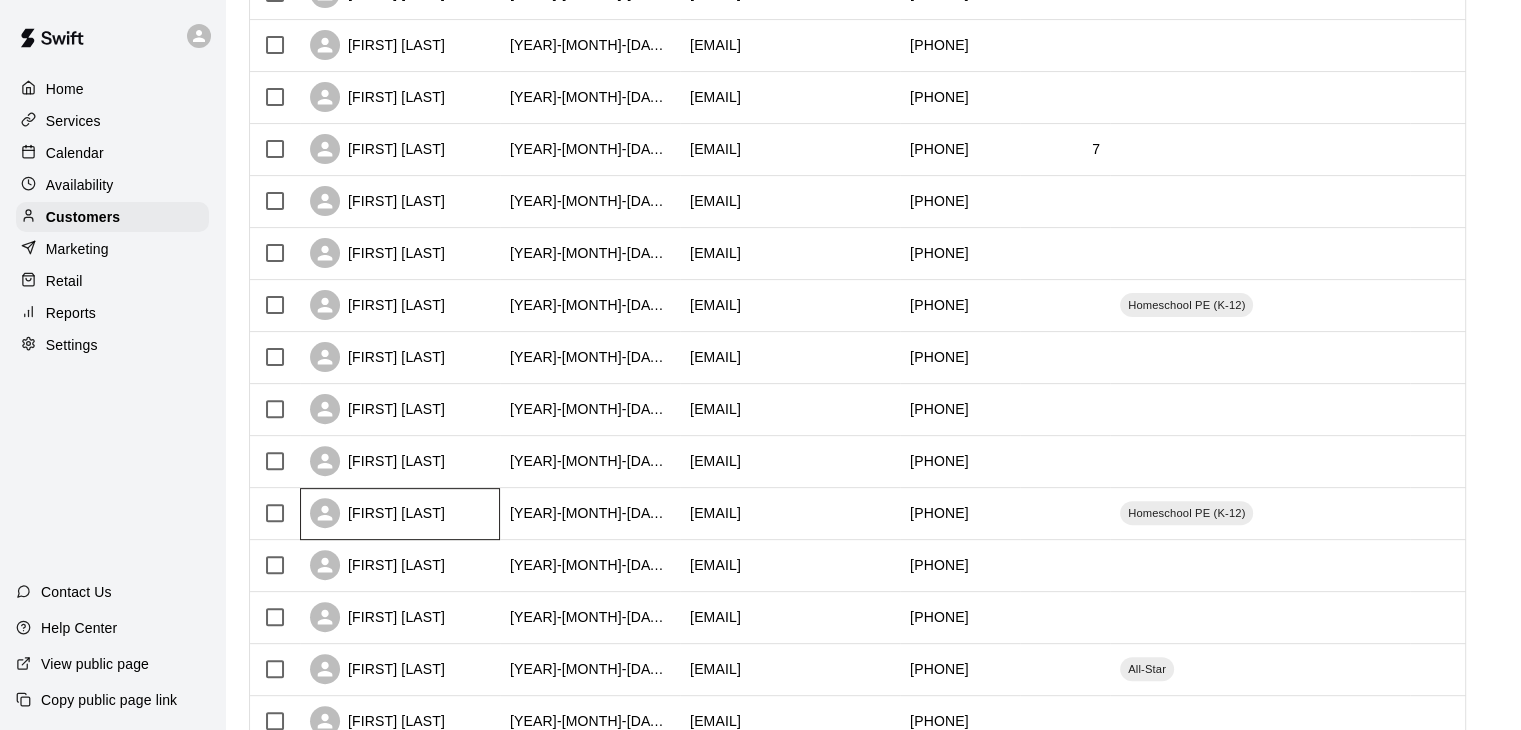 click on "[FIRST] [LAST]" at bounding box center (400, 514) 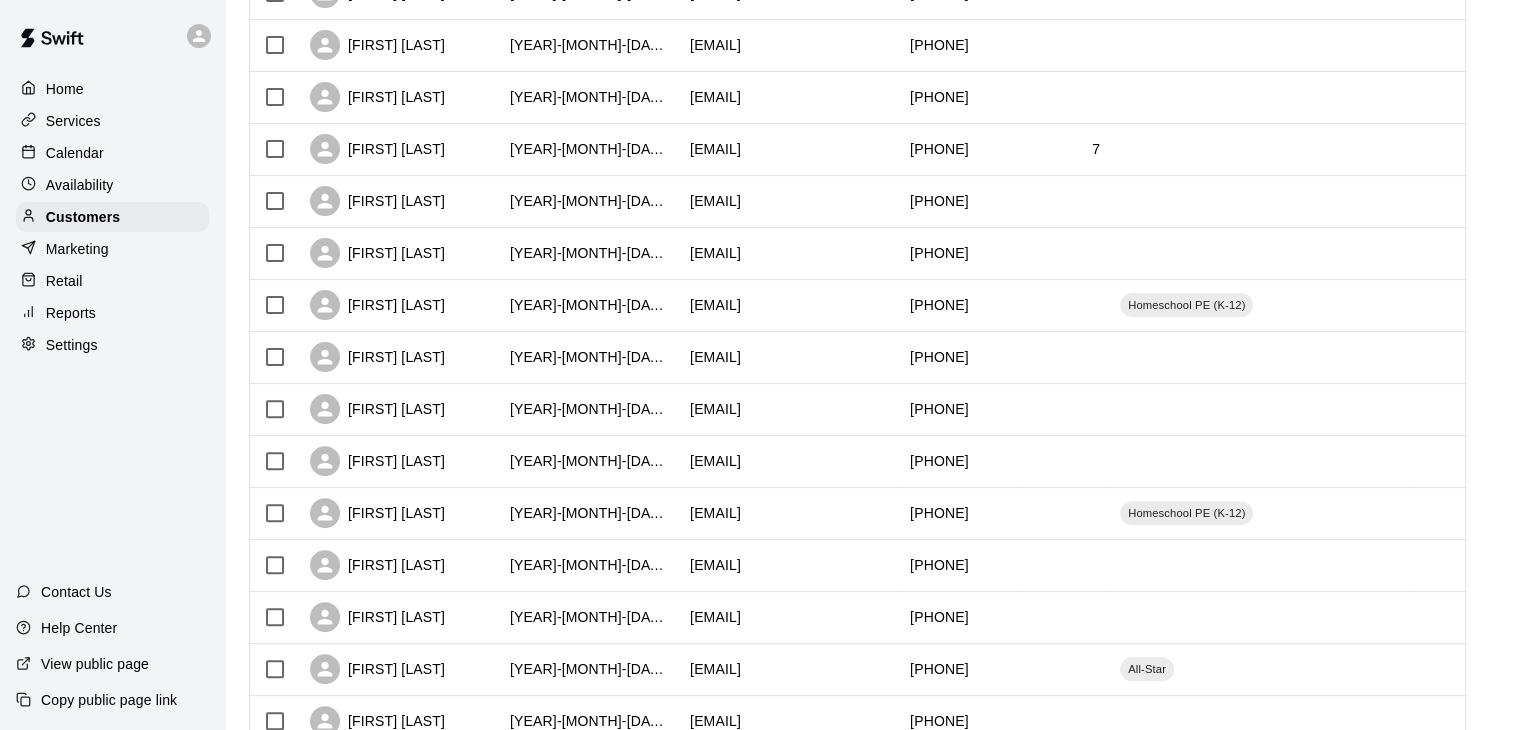 scroll, scrollTop: 0, scrollLeft: 0, axis: both 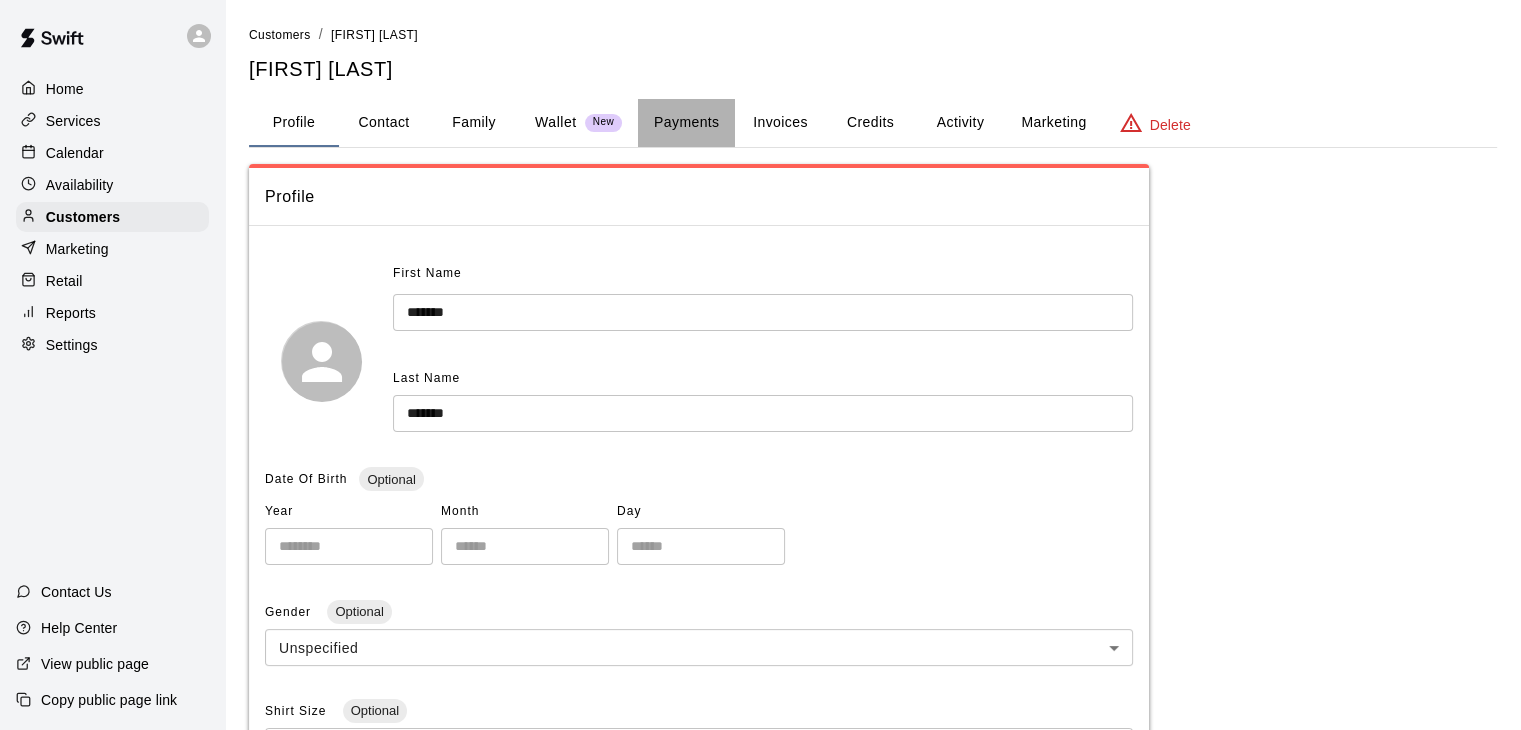 click on "Payments" at bounding box center [686, 123] 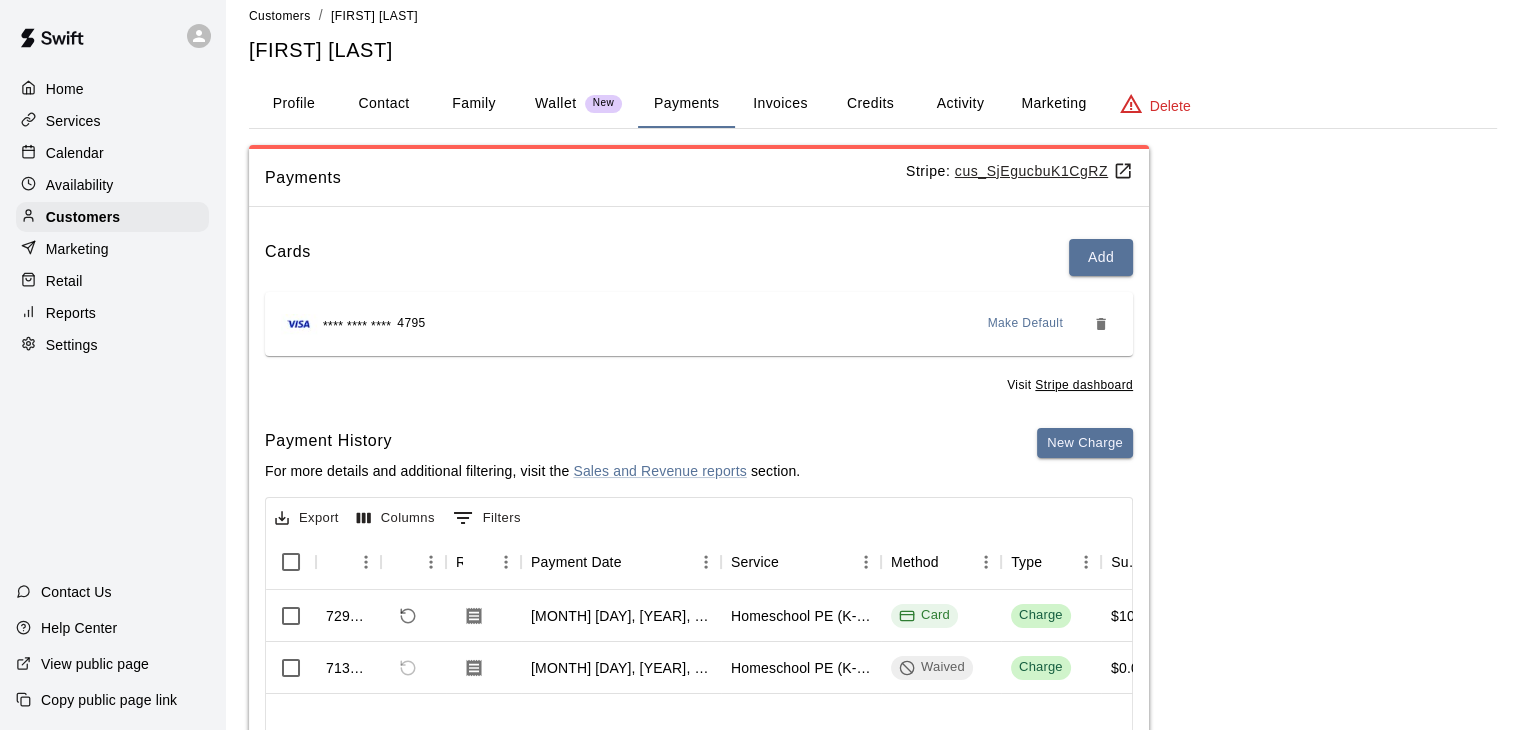 scroll, scrollTop: 0, scrollLeft: 0, axis: both 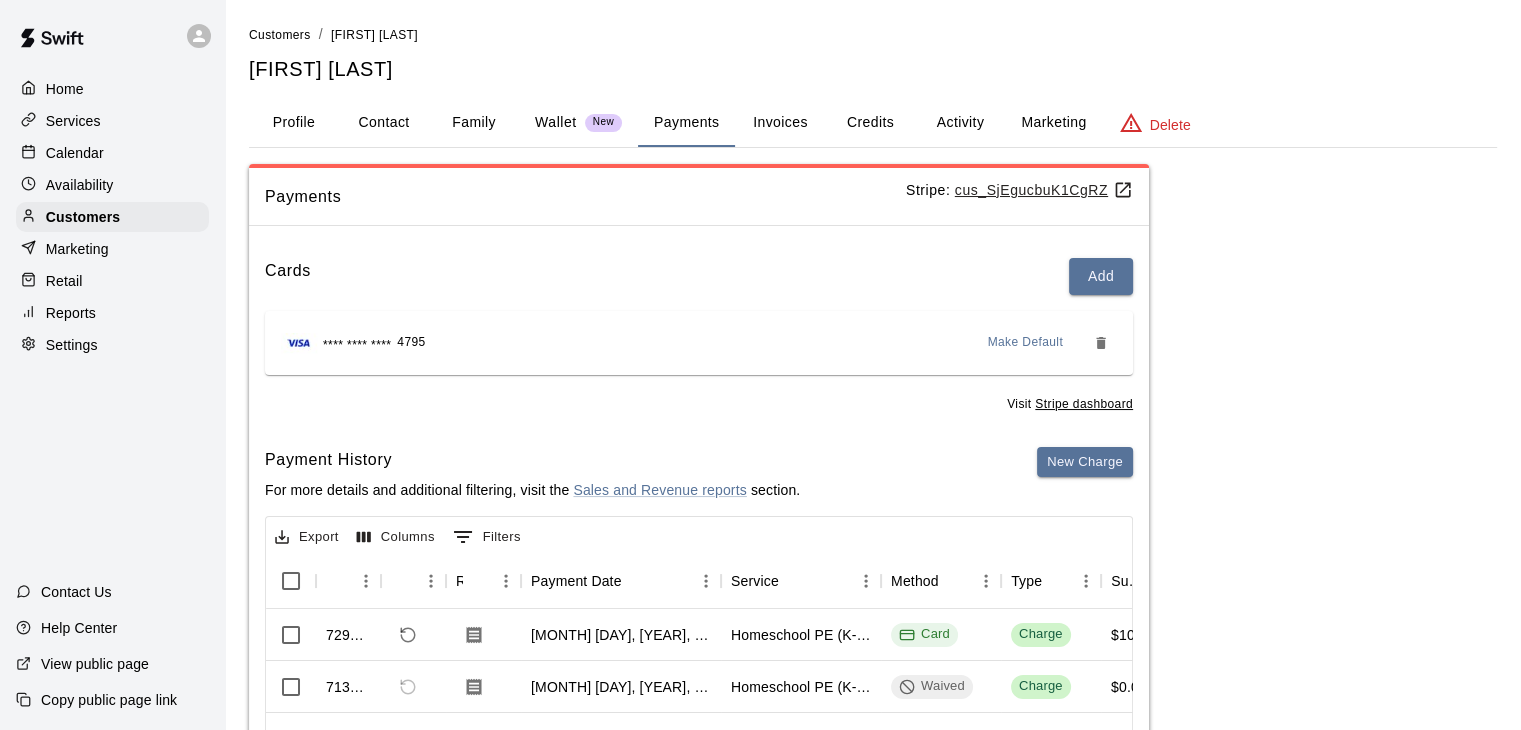 click on "Services" at bounding box center [73, 121] 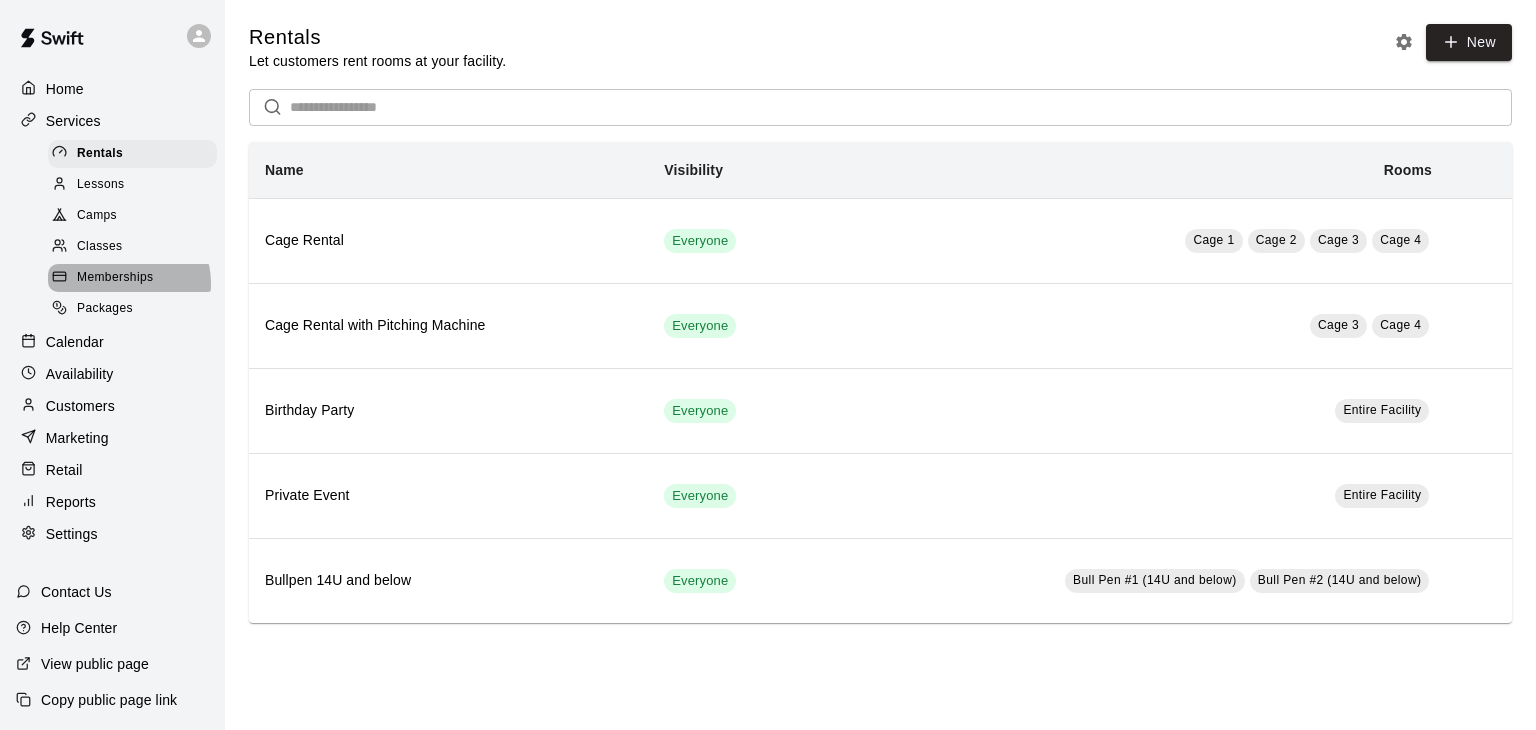 click on "Memberships" at bounding box center (115, 278) 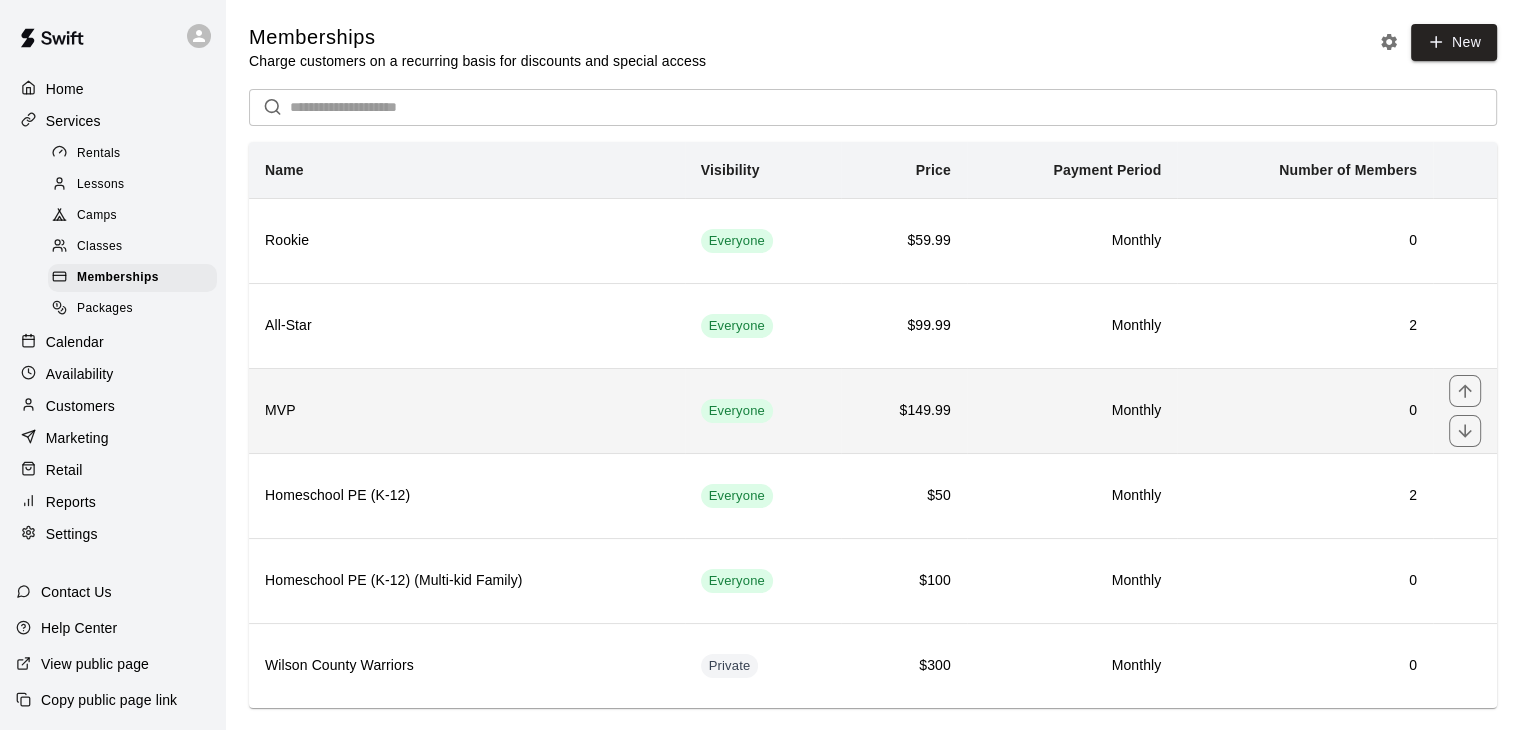 scroll, scrollTop: 32, scrollLeft: 0, axis: vertical 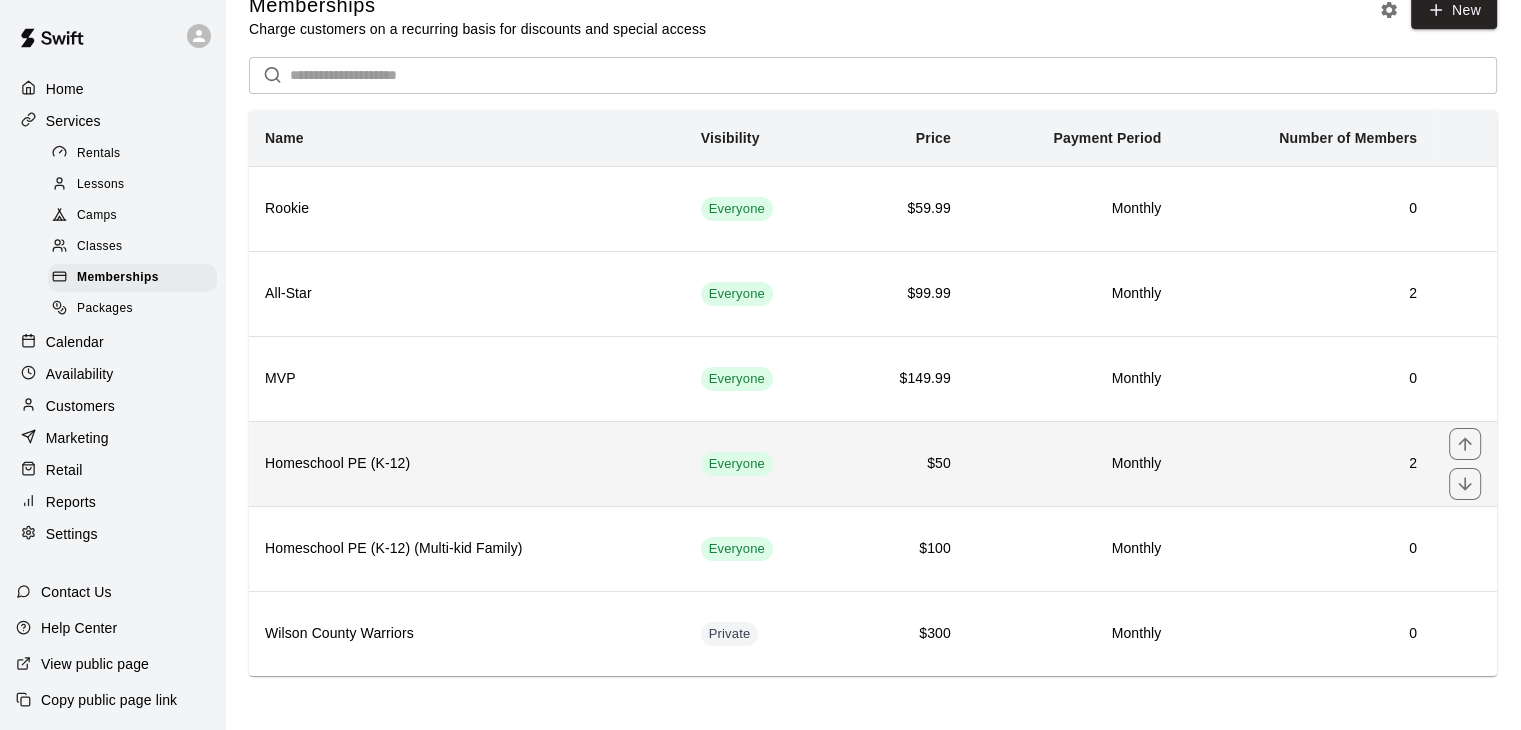 click on "Homeschool PE (K-12)" at bounding box center (467, 463) 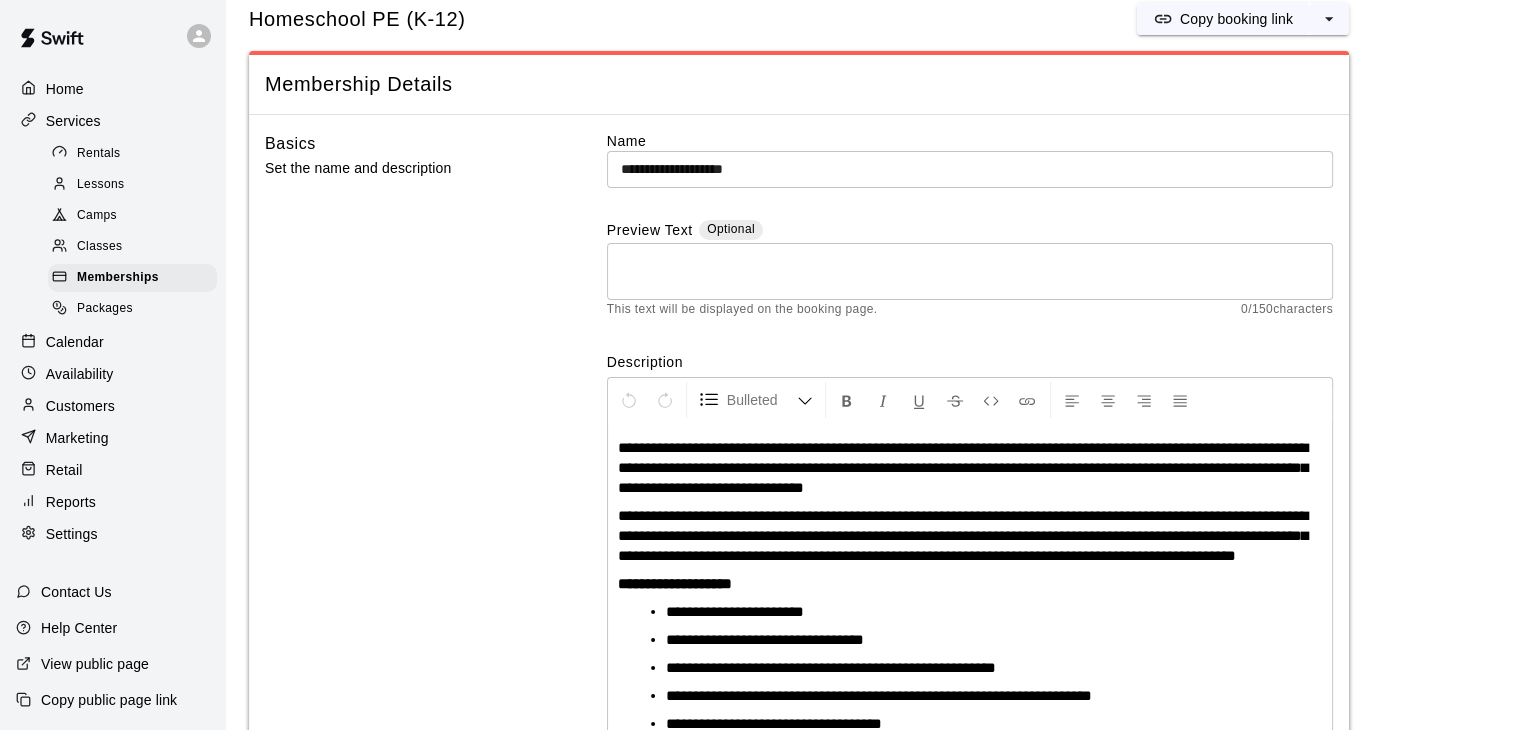 scroll, scrollTop: 48, scrollLeft: 0, axis: vertical 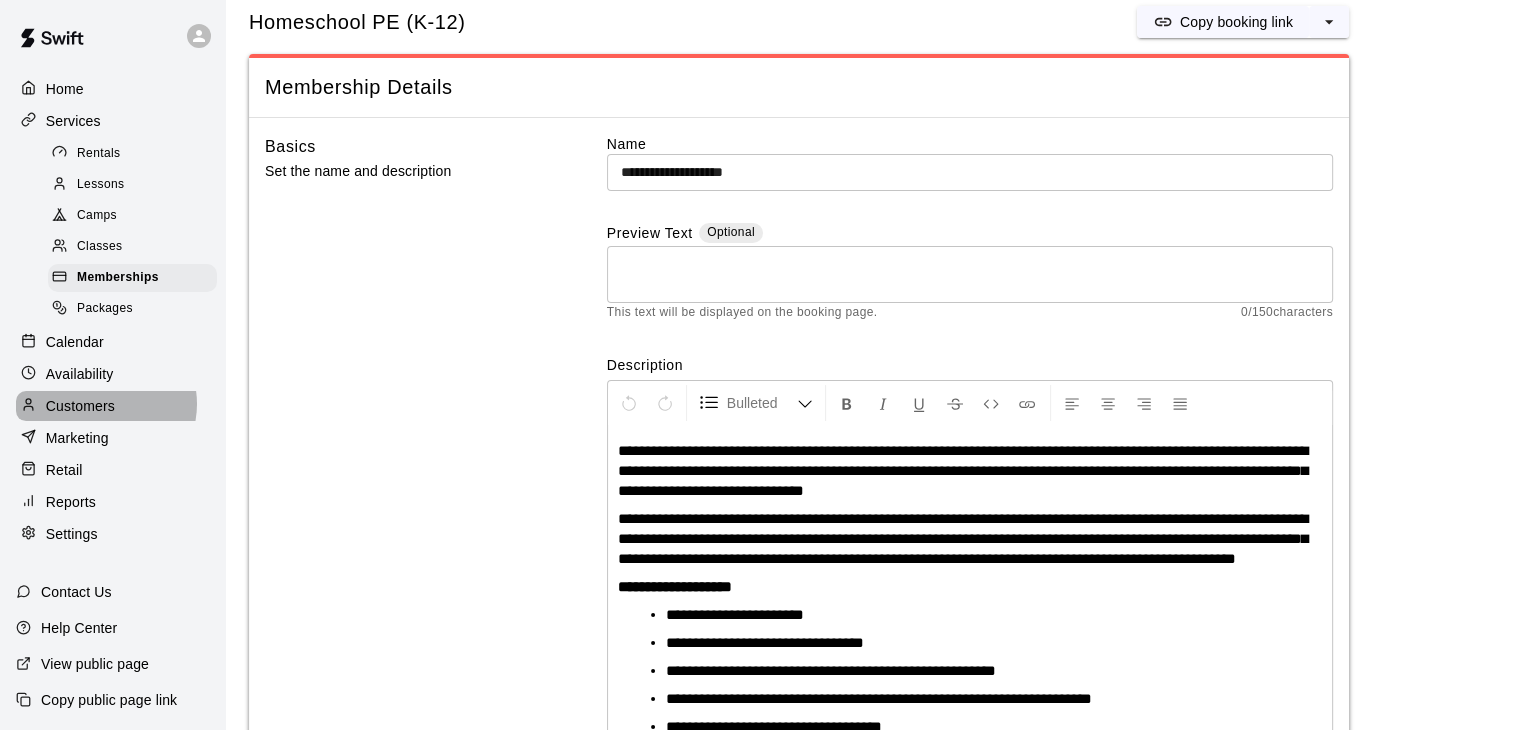 click on "Customers" at bounding box center [80, 406] 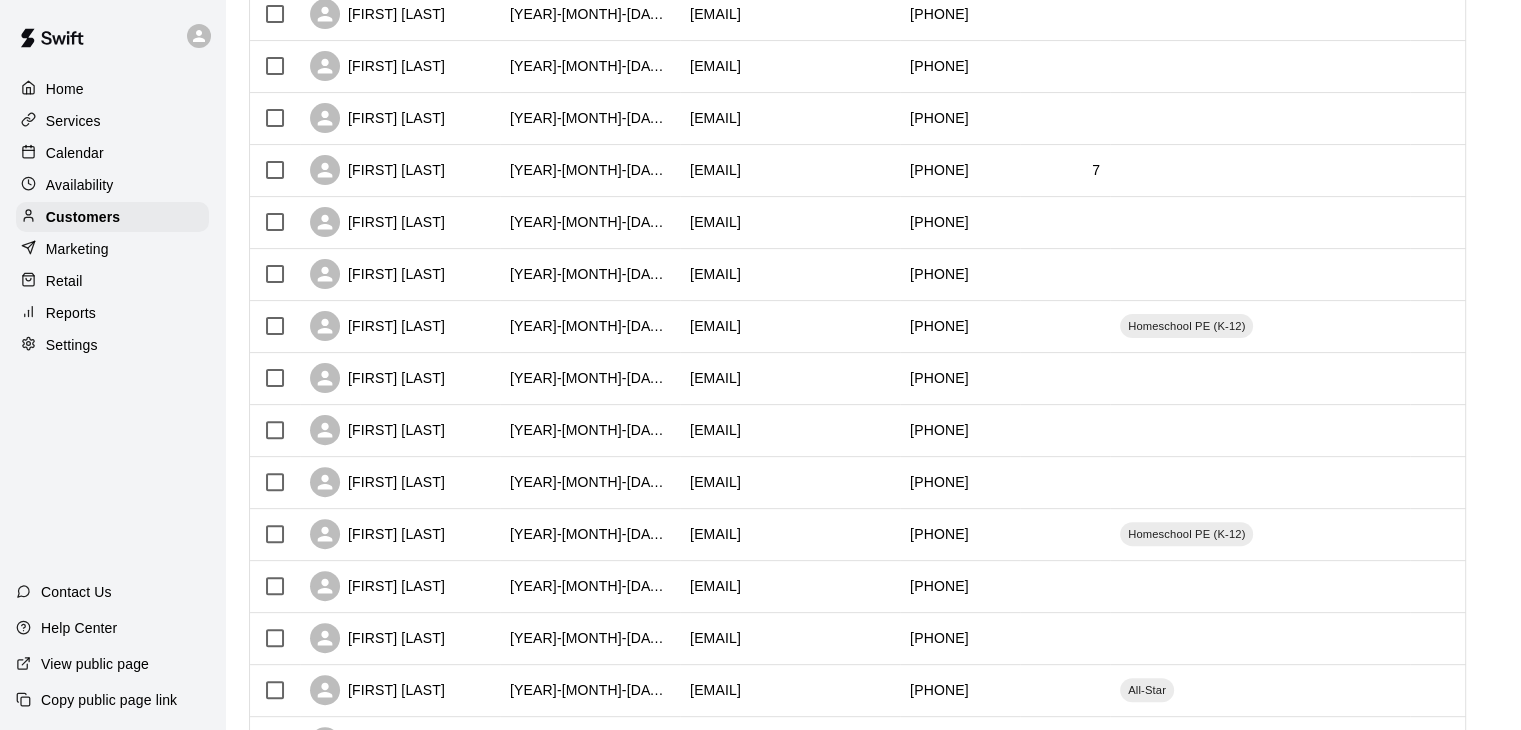 scroll, scrollTop: 540, scrollLeft: 0, axis: vertical 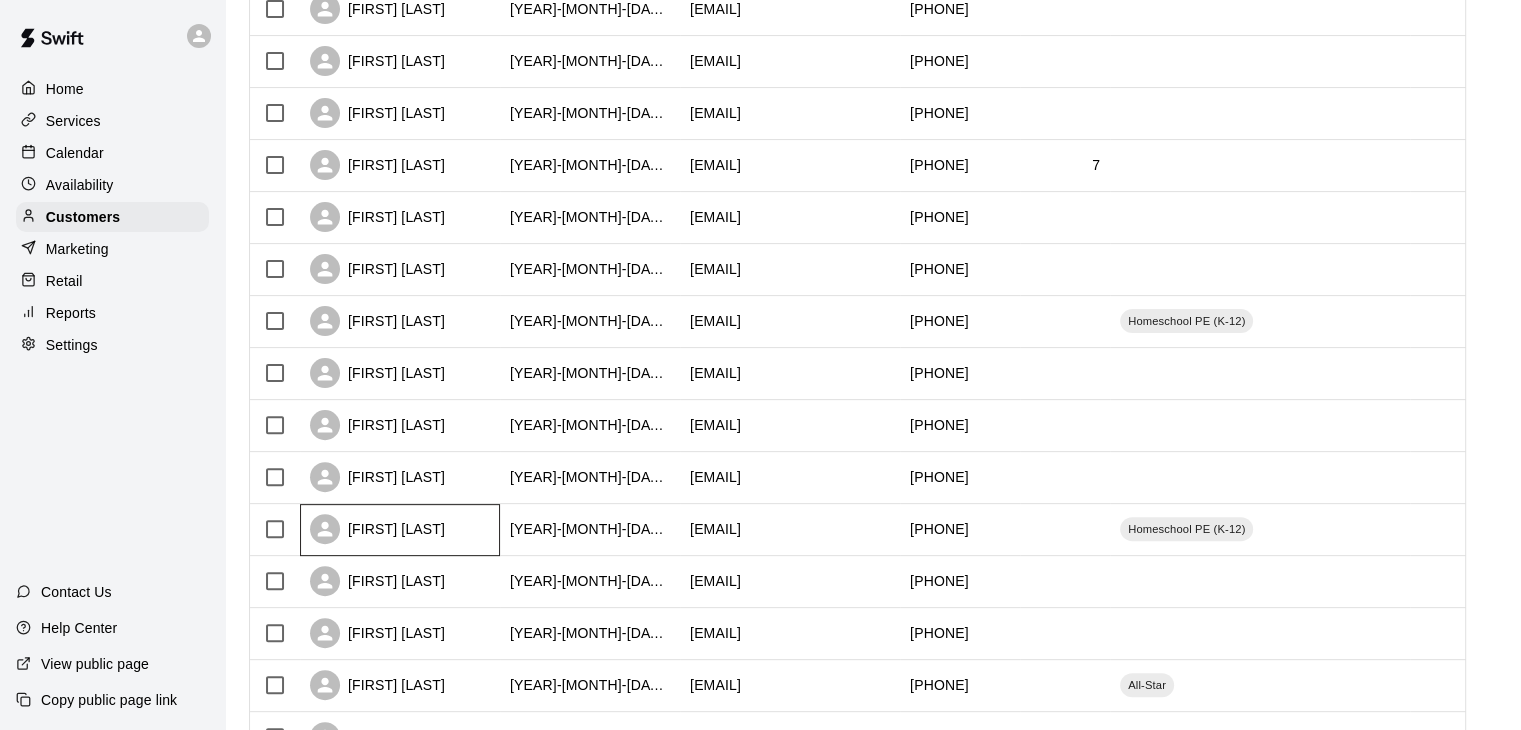click on "[FIRST] [LAST]" at bounding box center [400, 530] 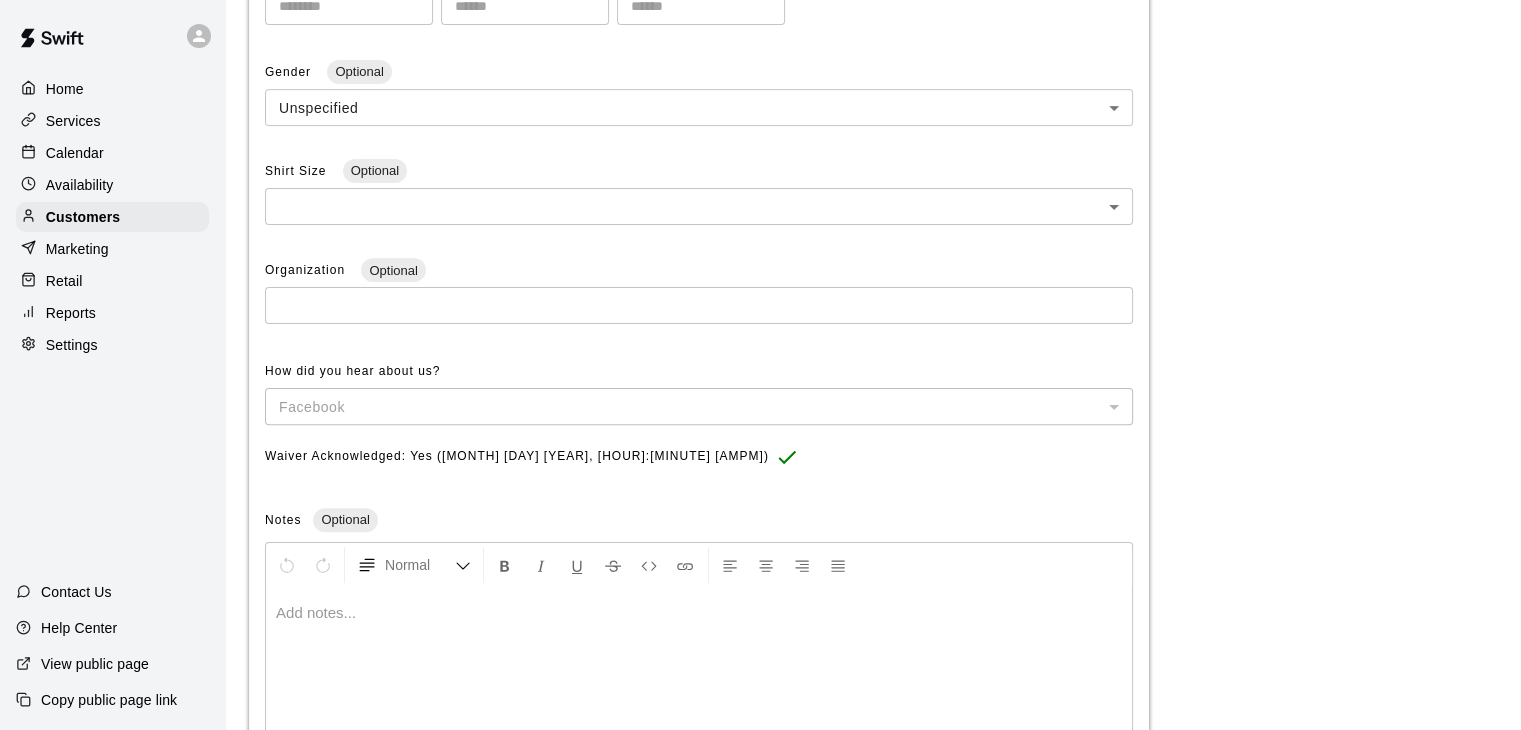 scroll, scrollTop: 0, scrollLeft: 0, axis: both 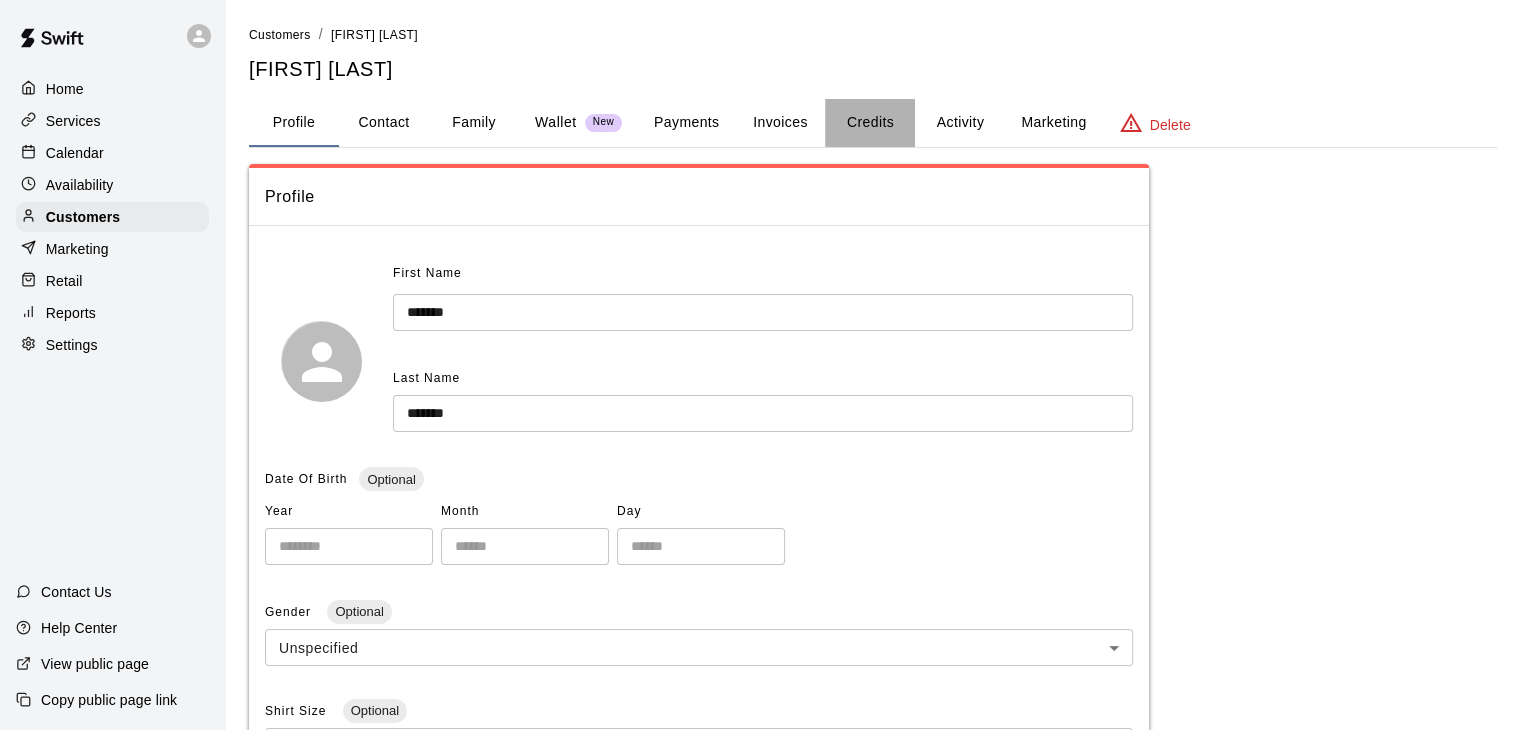 click on "Credits" at bounding box center [870, 123] 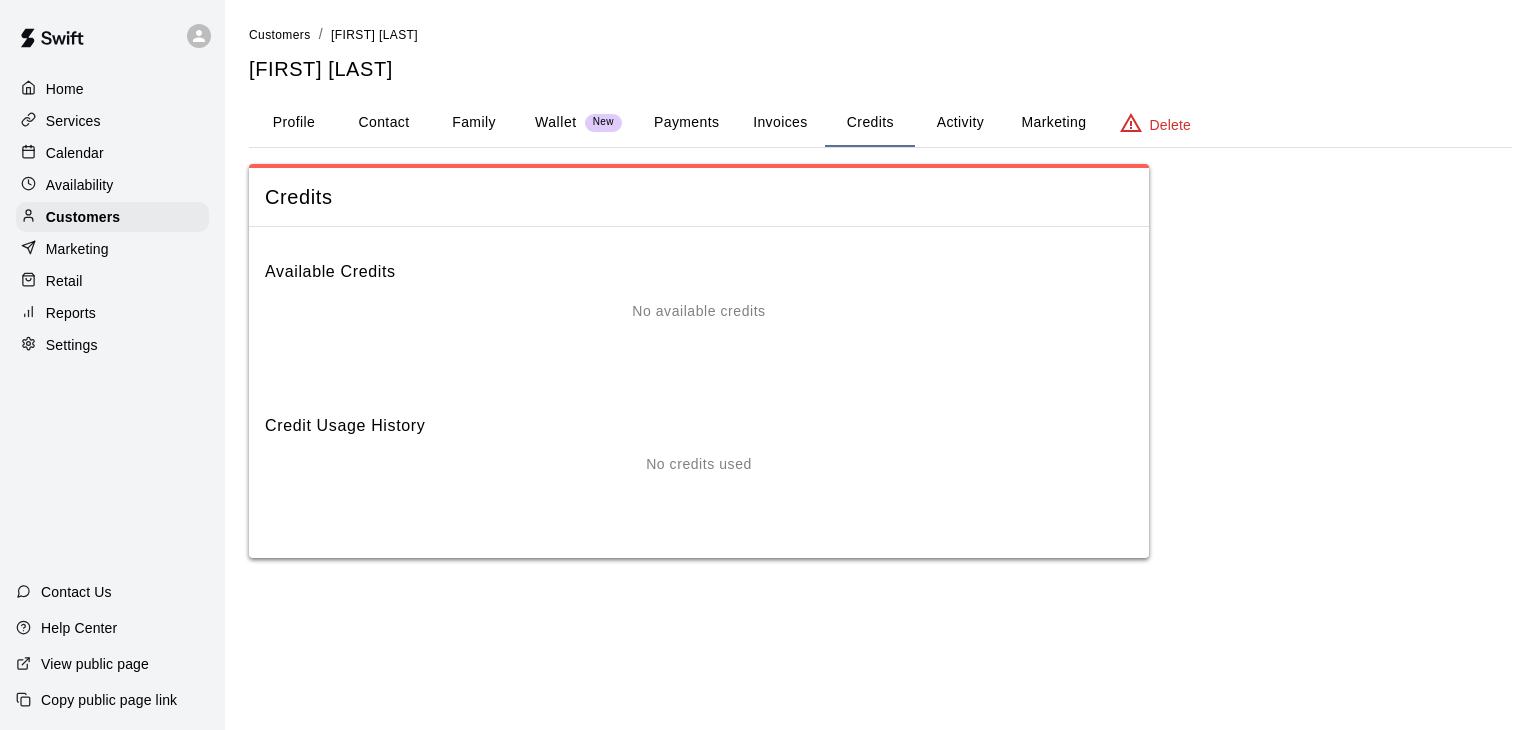 click on "No available credits" at bounding box center (699, 341) 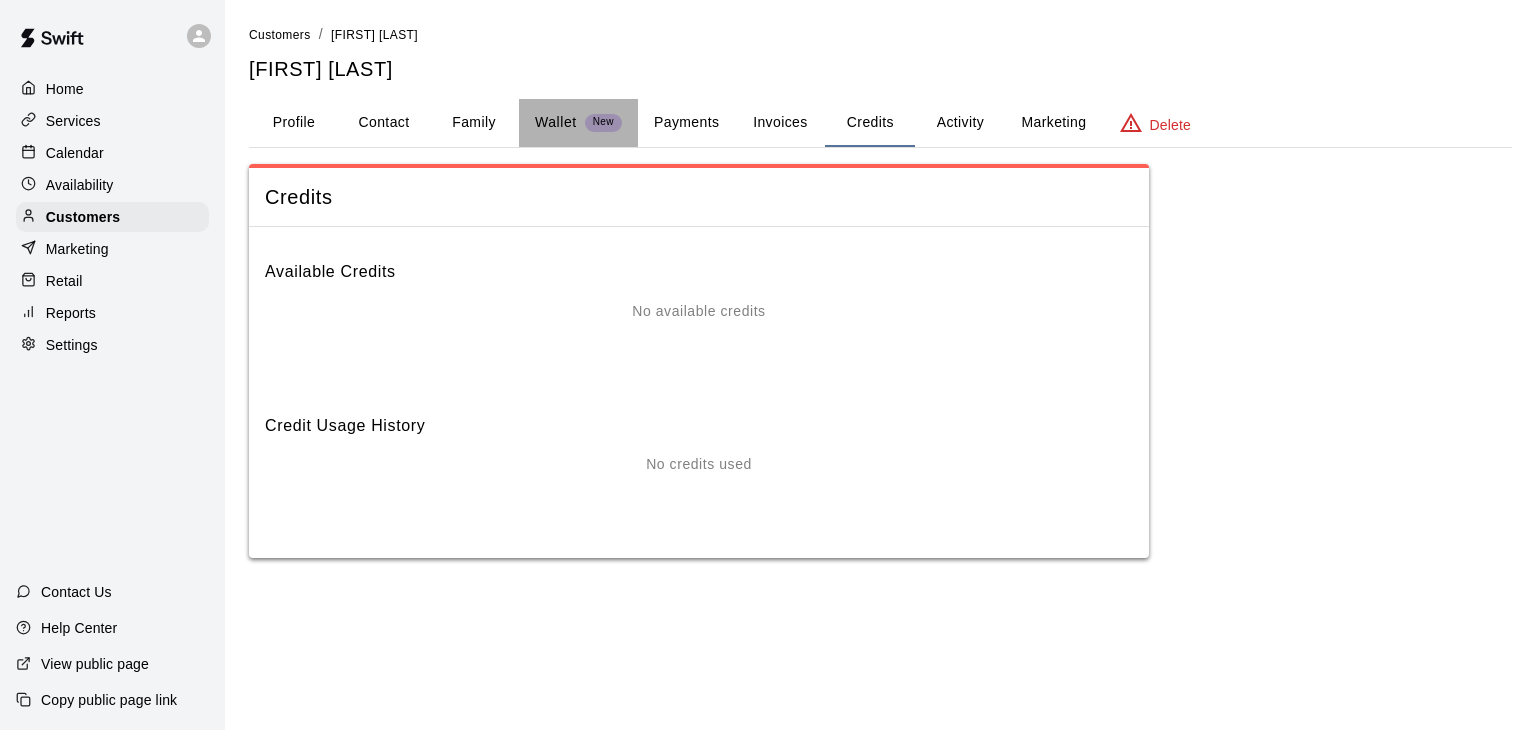 click on "Wallet" at bounding box center (556, 122) 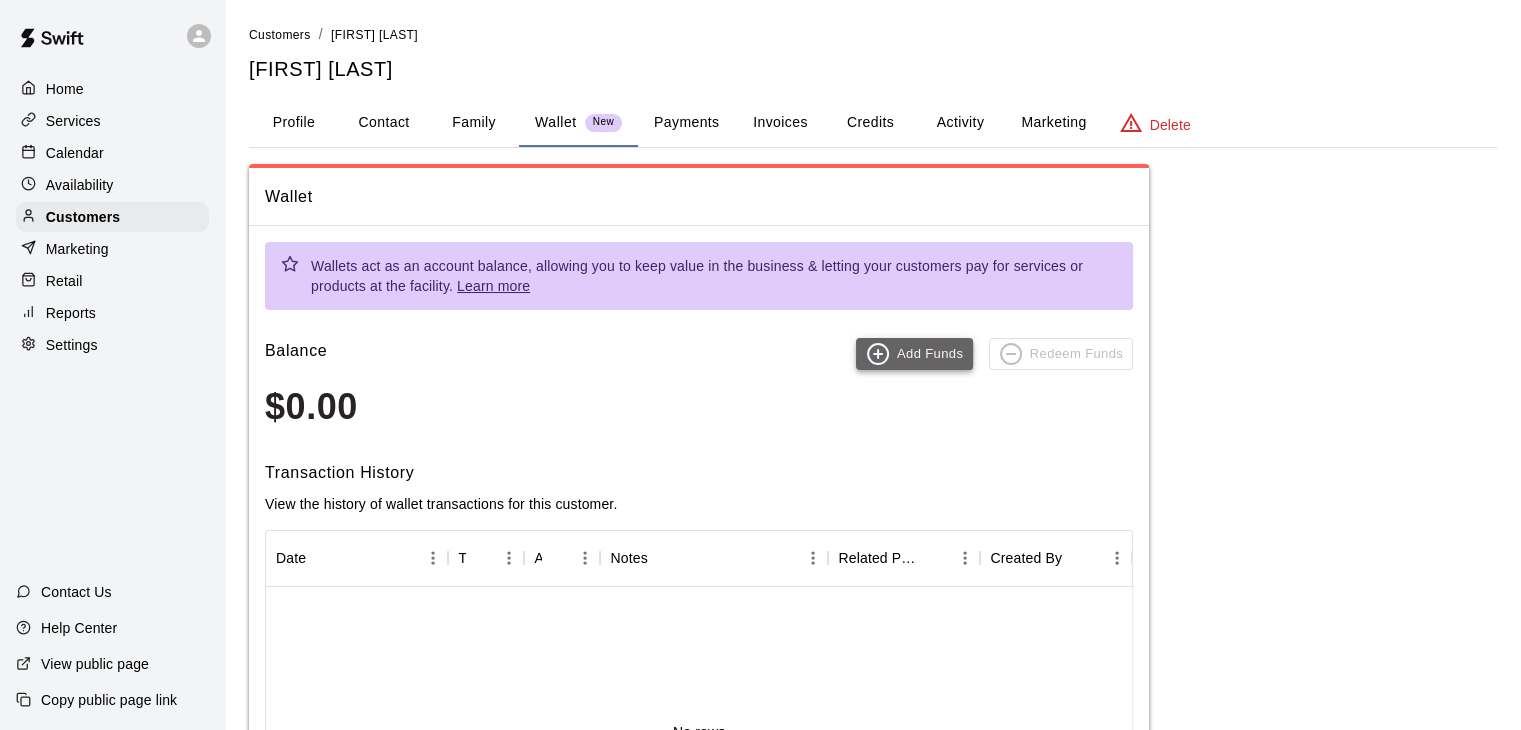 click on "Add Funds" at bounding box center [914, 354] 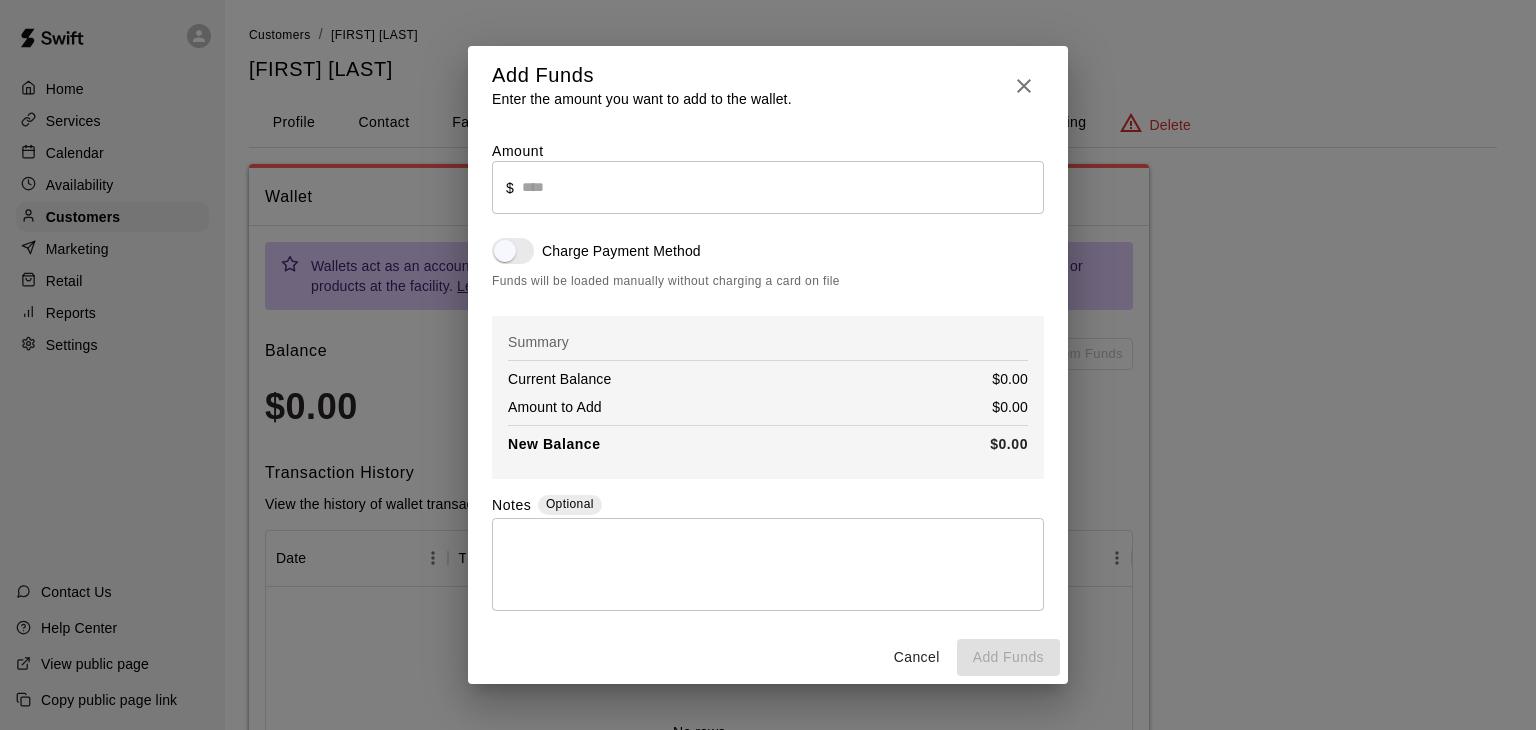 click at bounding box center (783, 187) 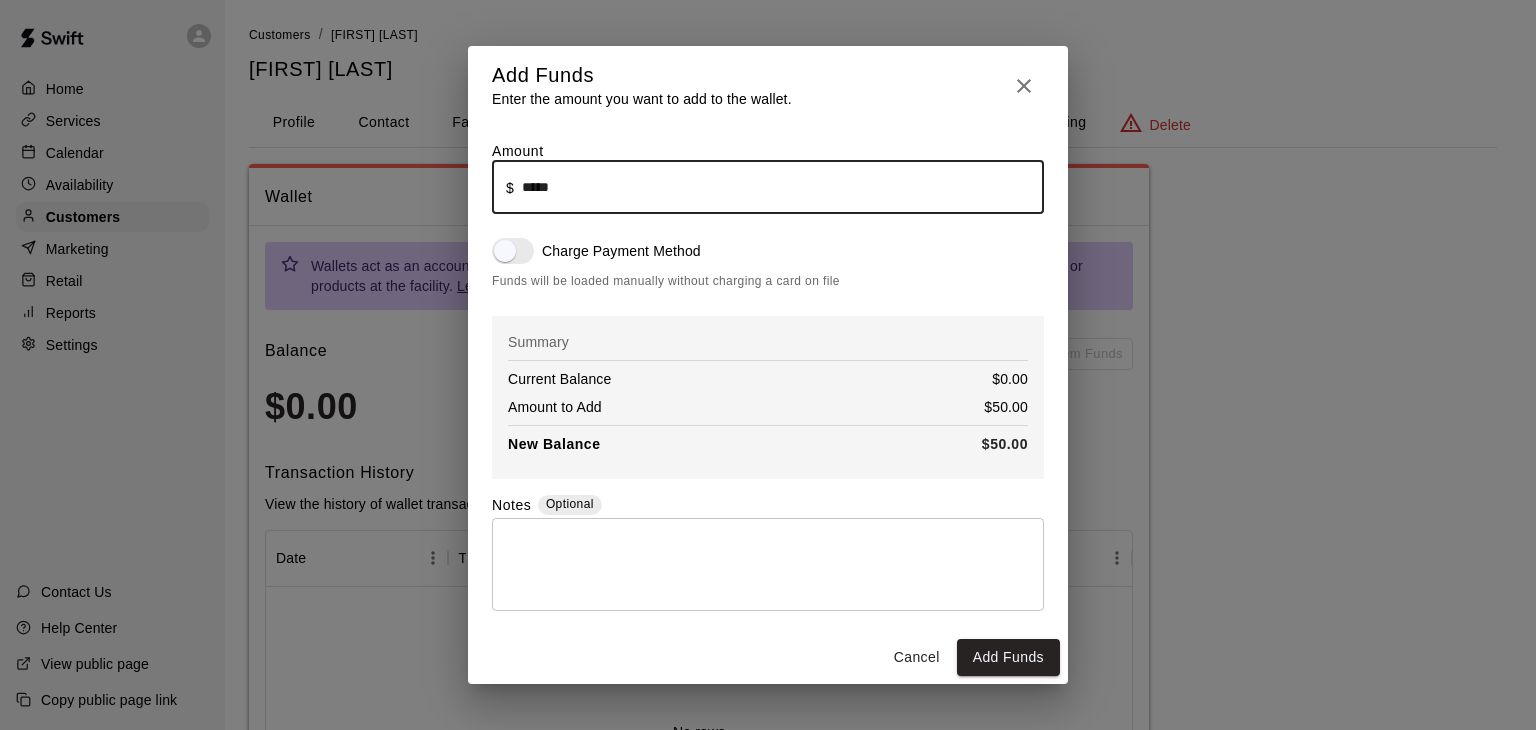 type on "*****" 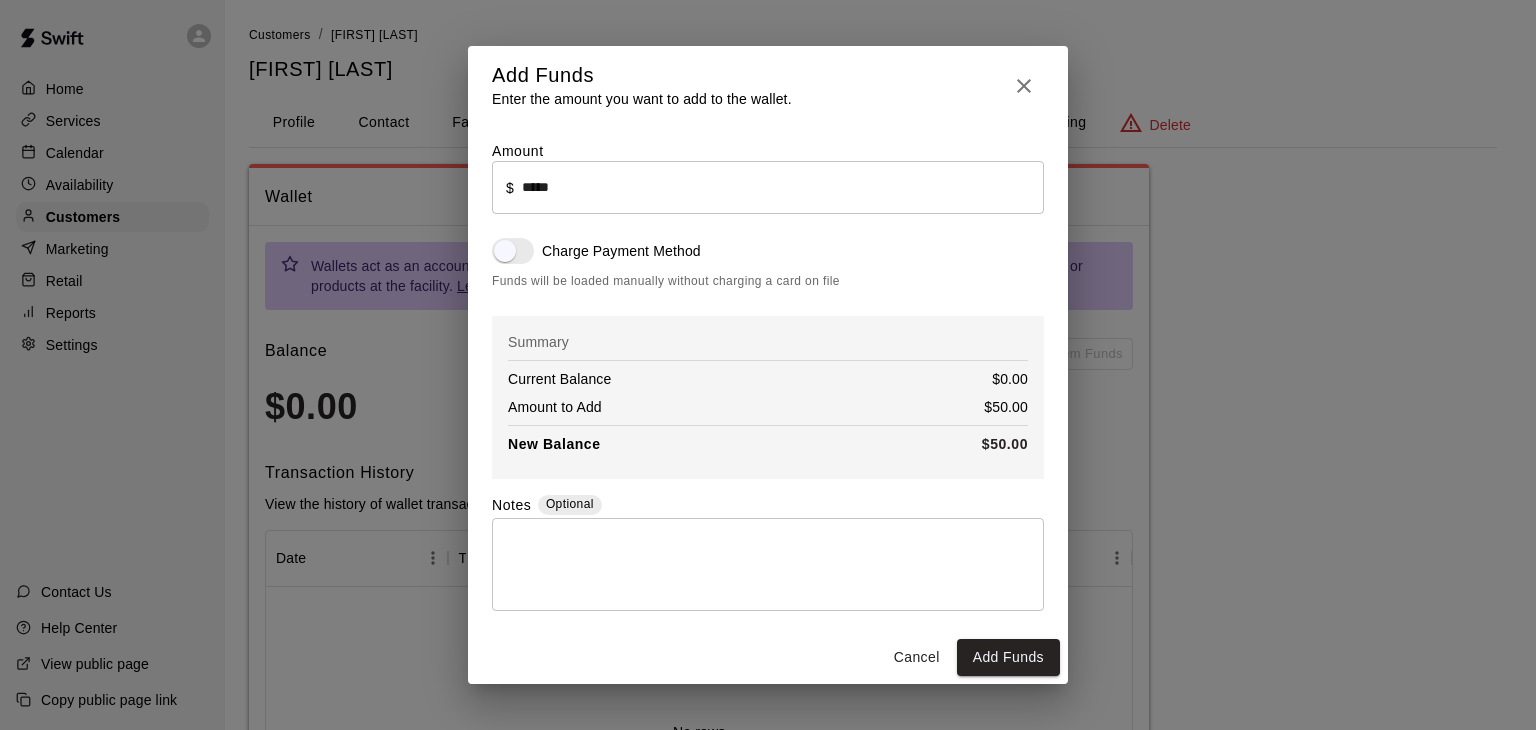 click on "* ​" at bounding box center [768, 564] 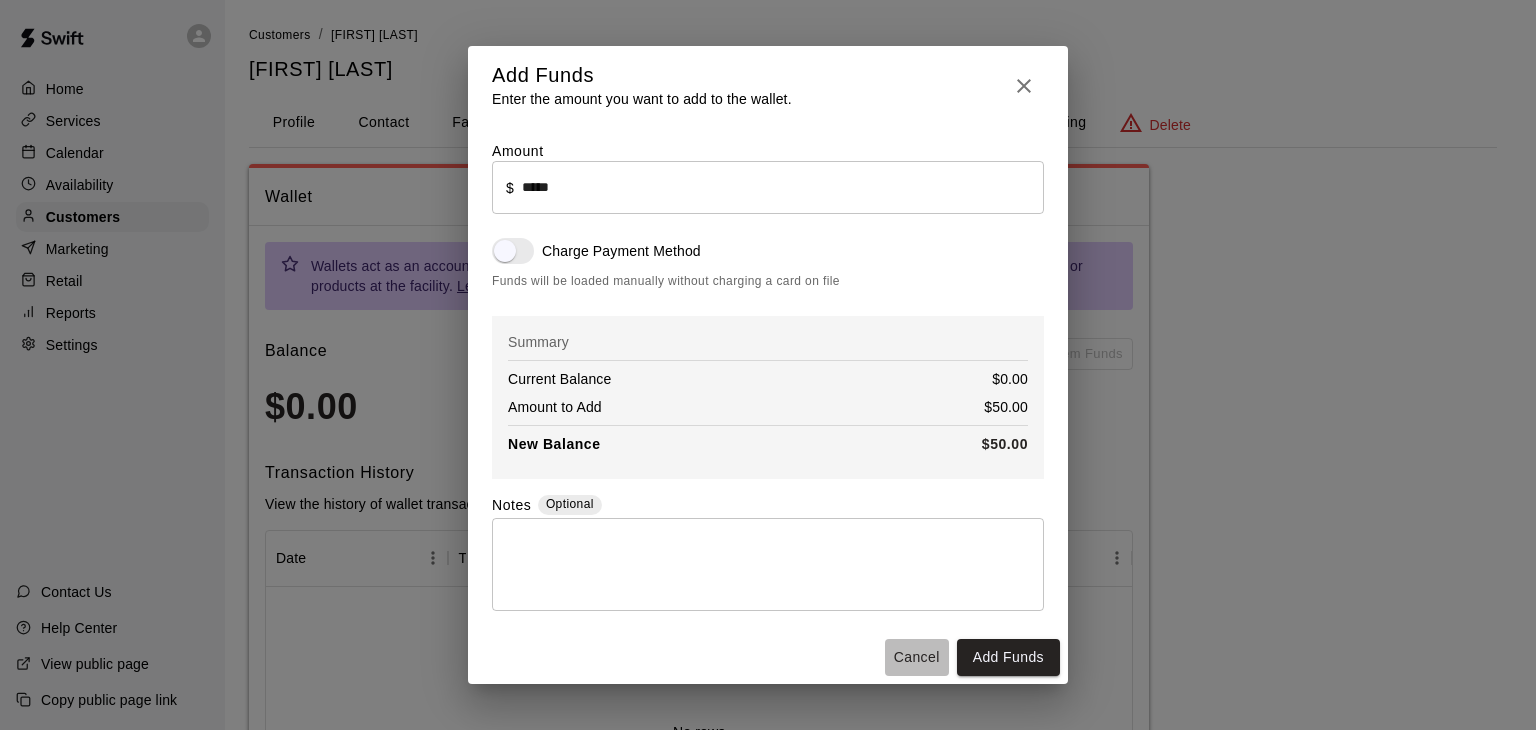 click on "Cancel" at bounding box center [917, 657] 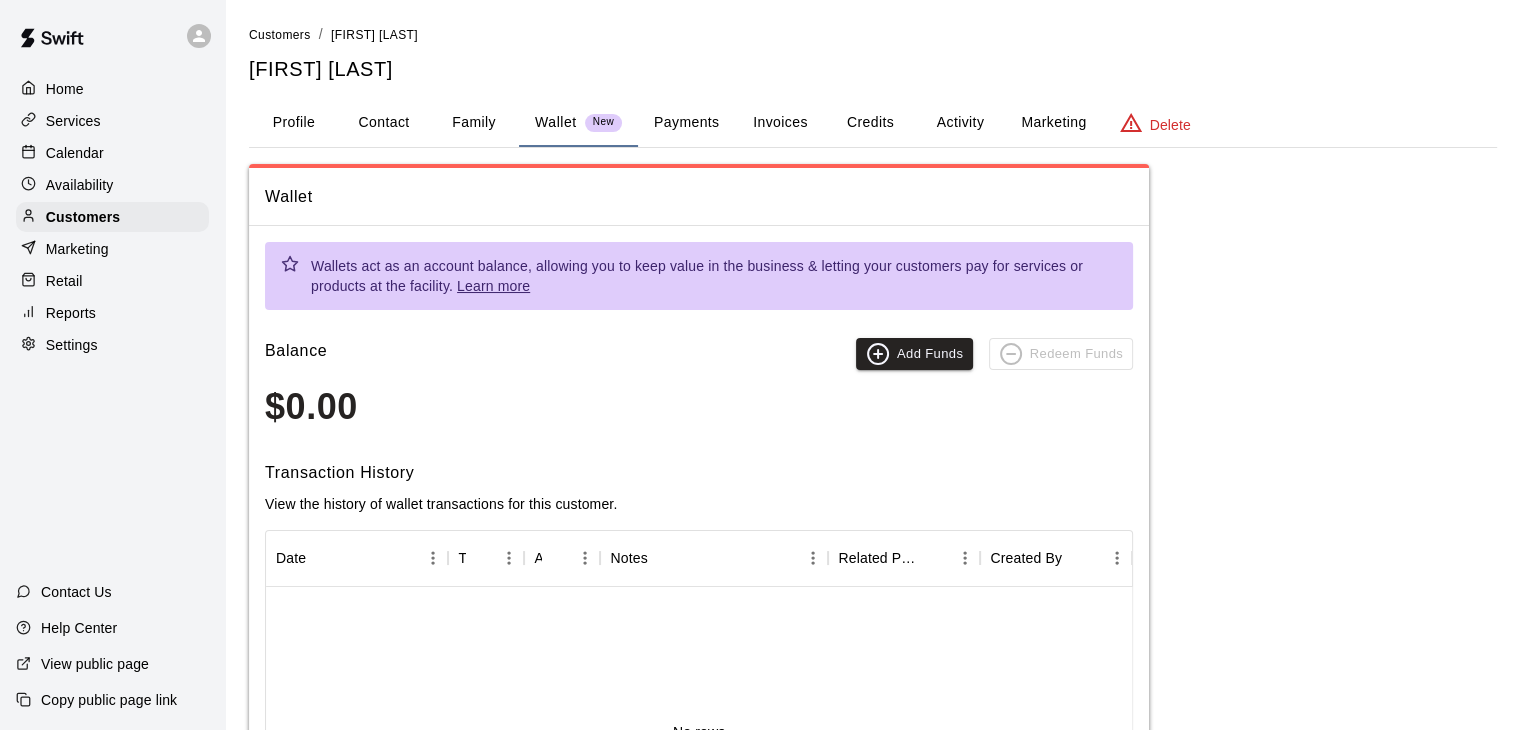 click on "Family" at bounding box center (474, 123) 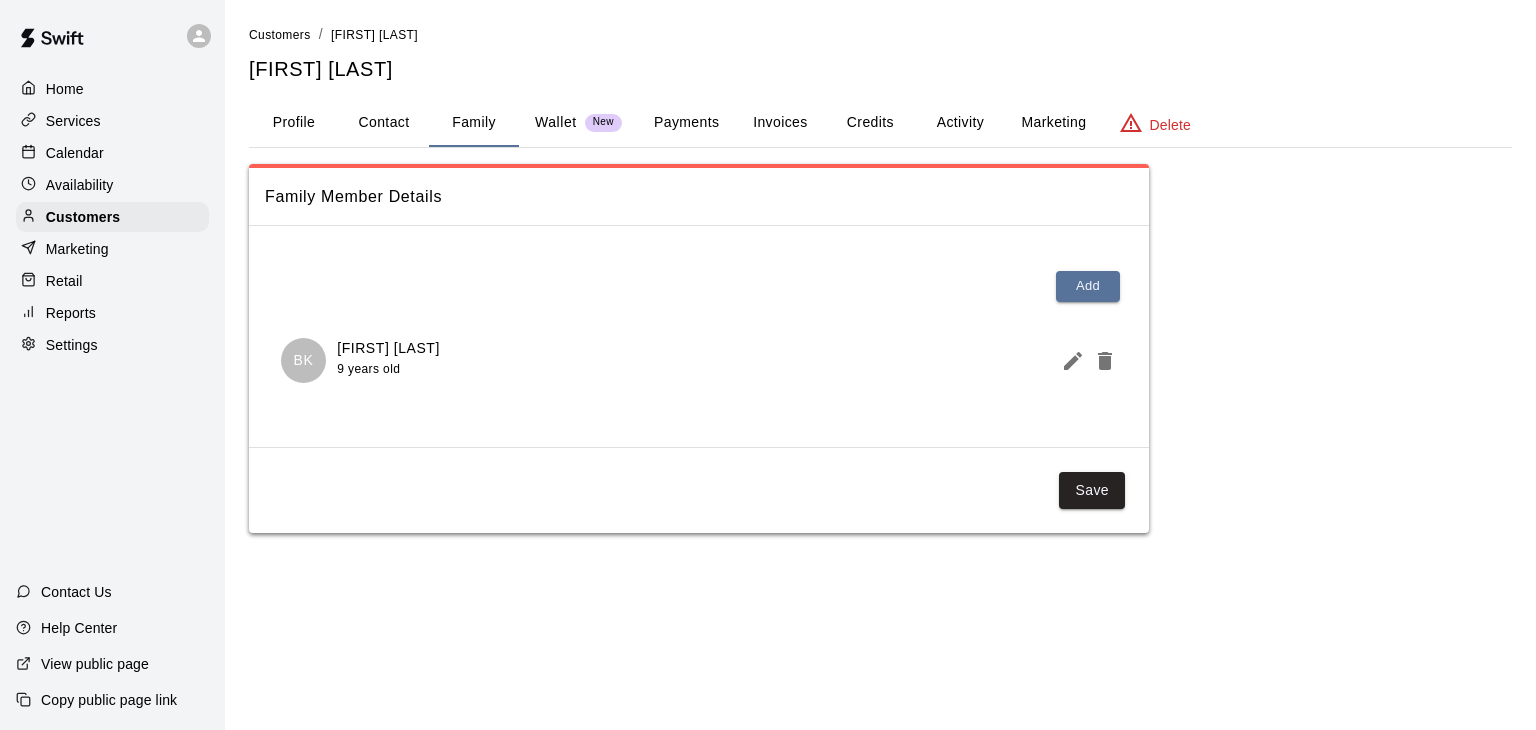 click on "Wallet" at bounding box center [556, 122] 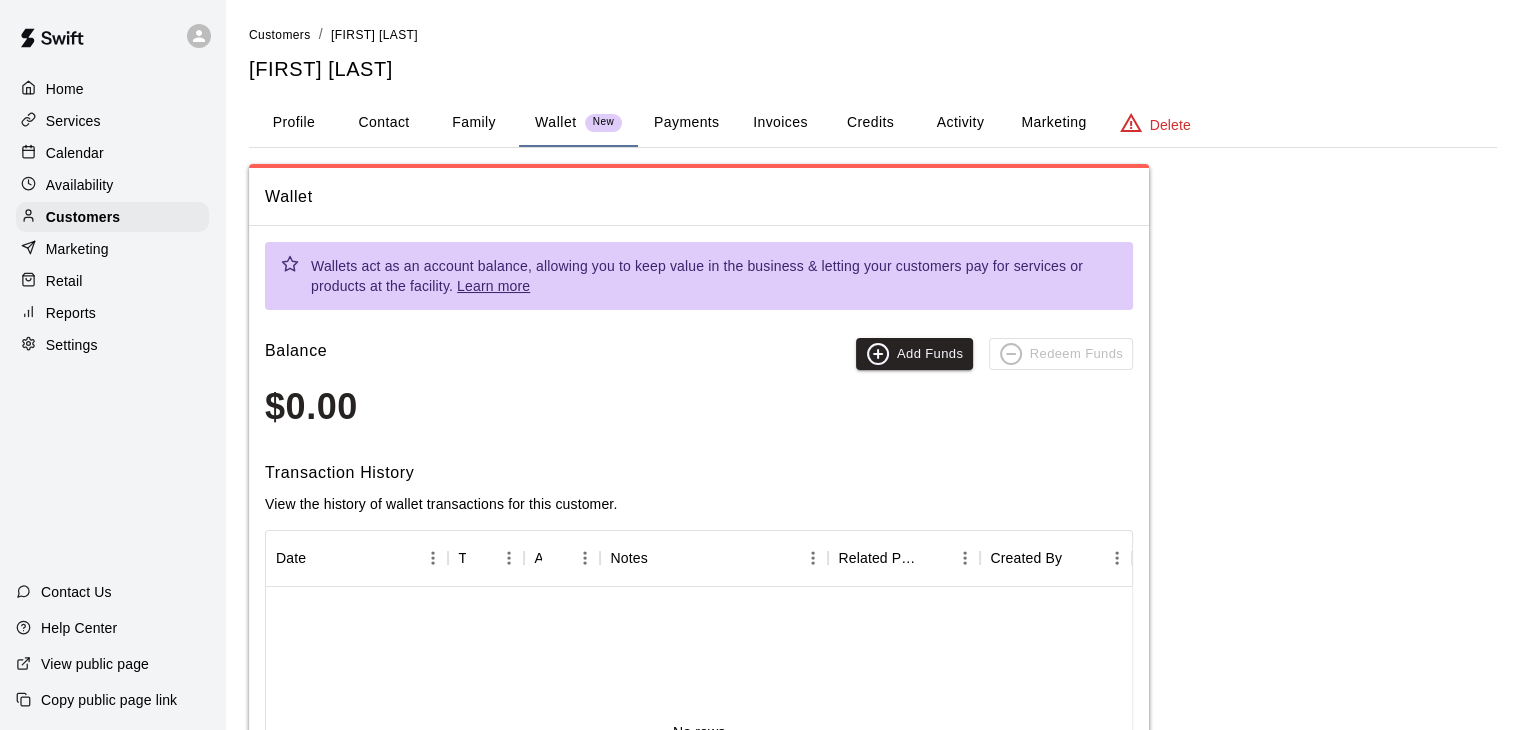 click on "Wallet" at bounding box center (556, 122) 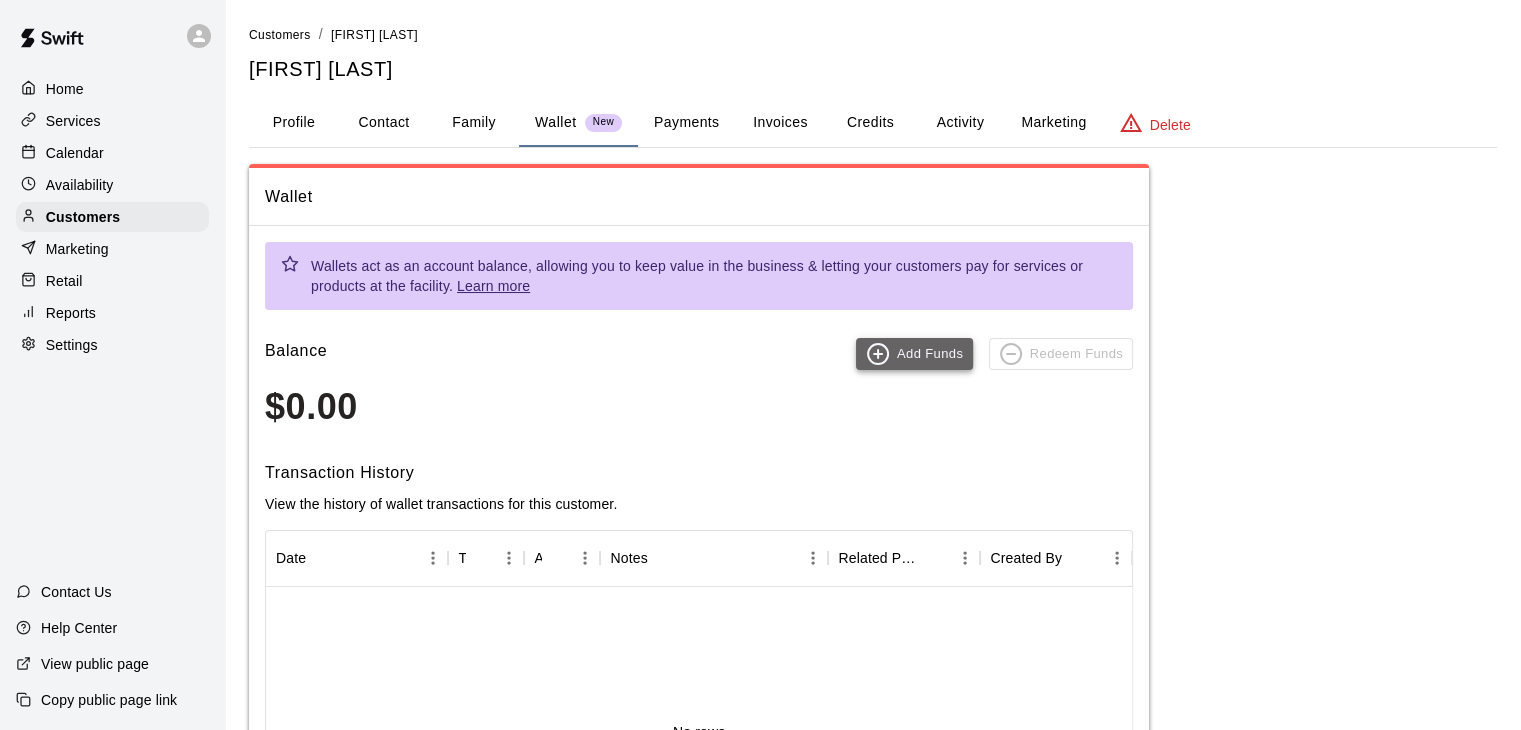 click on "Add Funds" at bounding box center (914, 354) 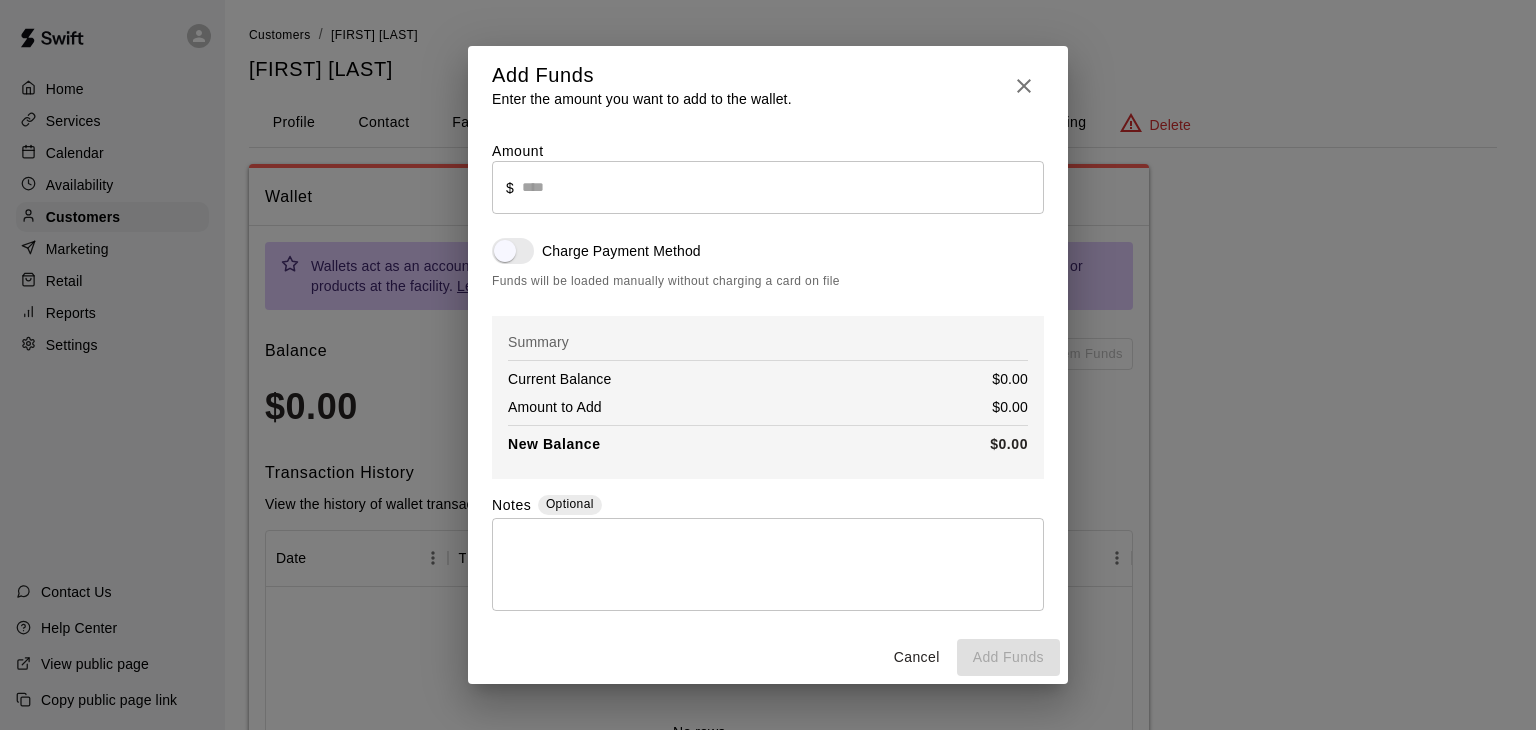click at bounding box center [783, 187] 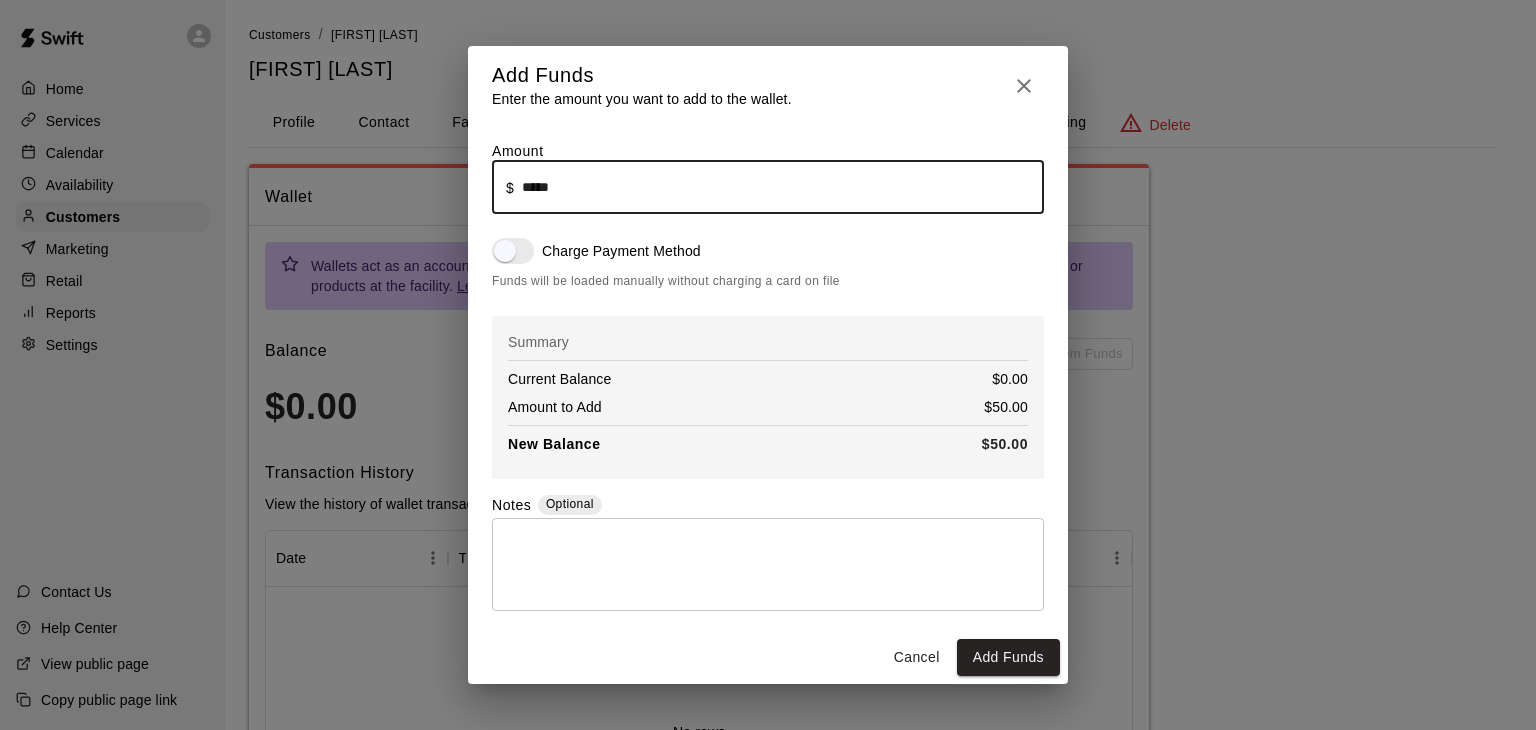 type on "*****" 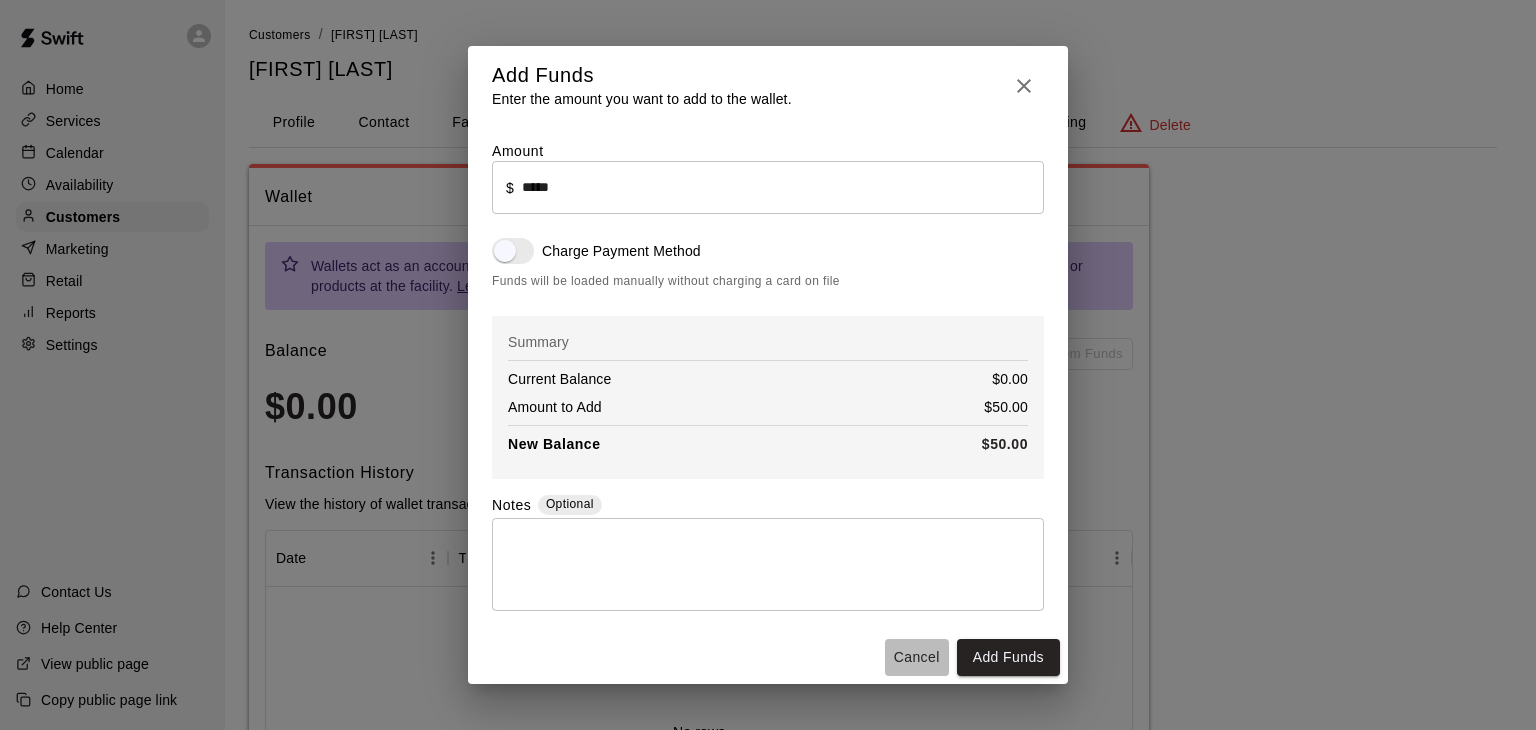click on "Cancel" at bounding box center [917, 657] 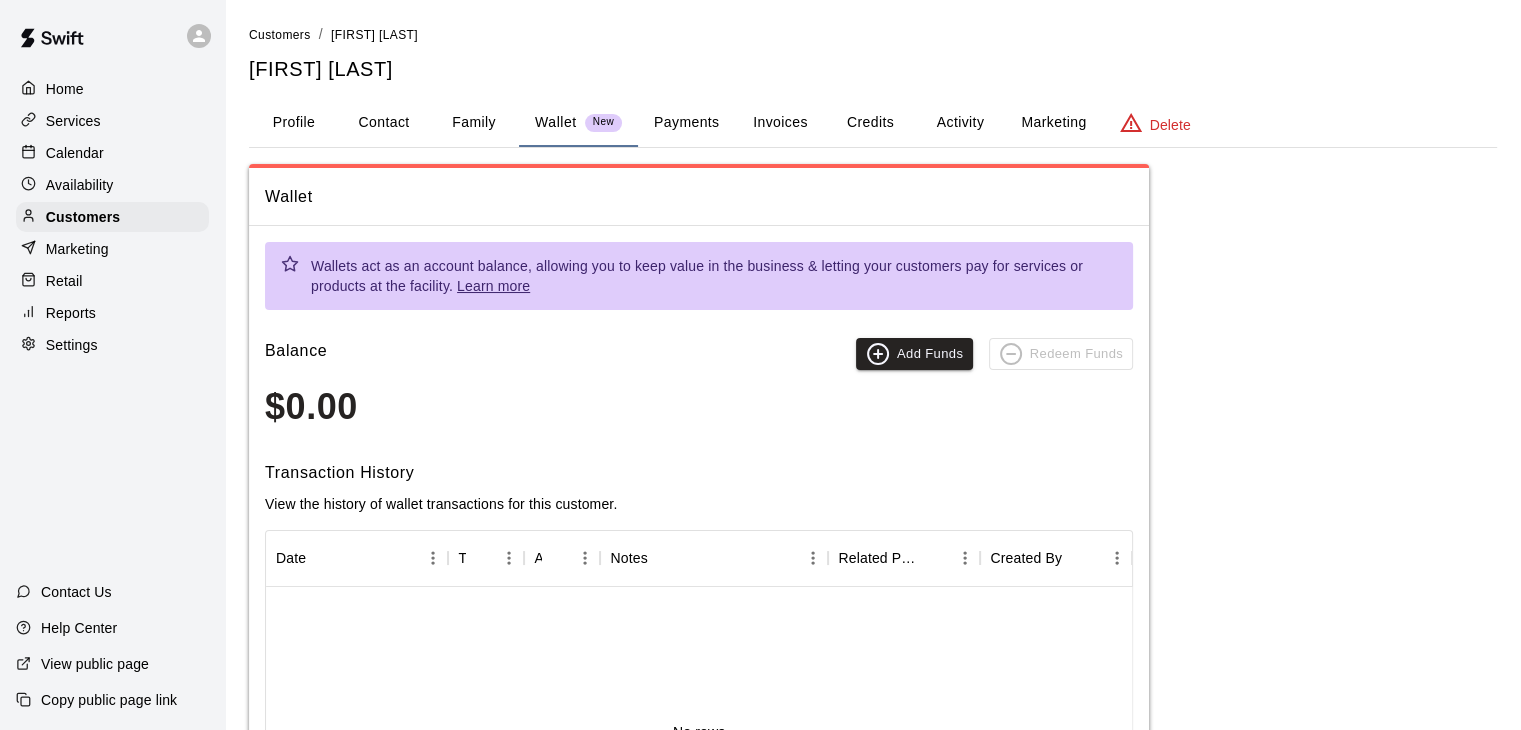 click on "Services" at bounding box center (73, 121) 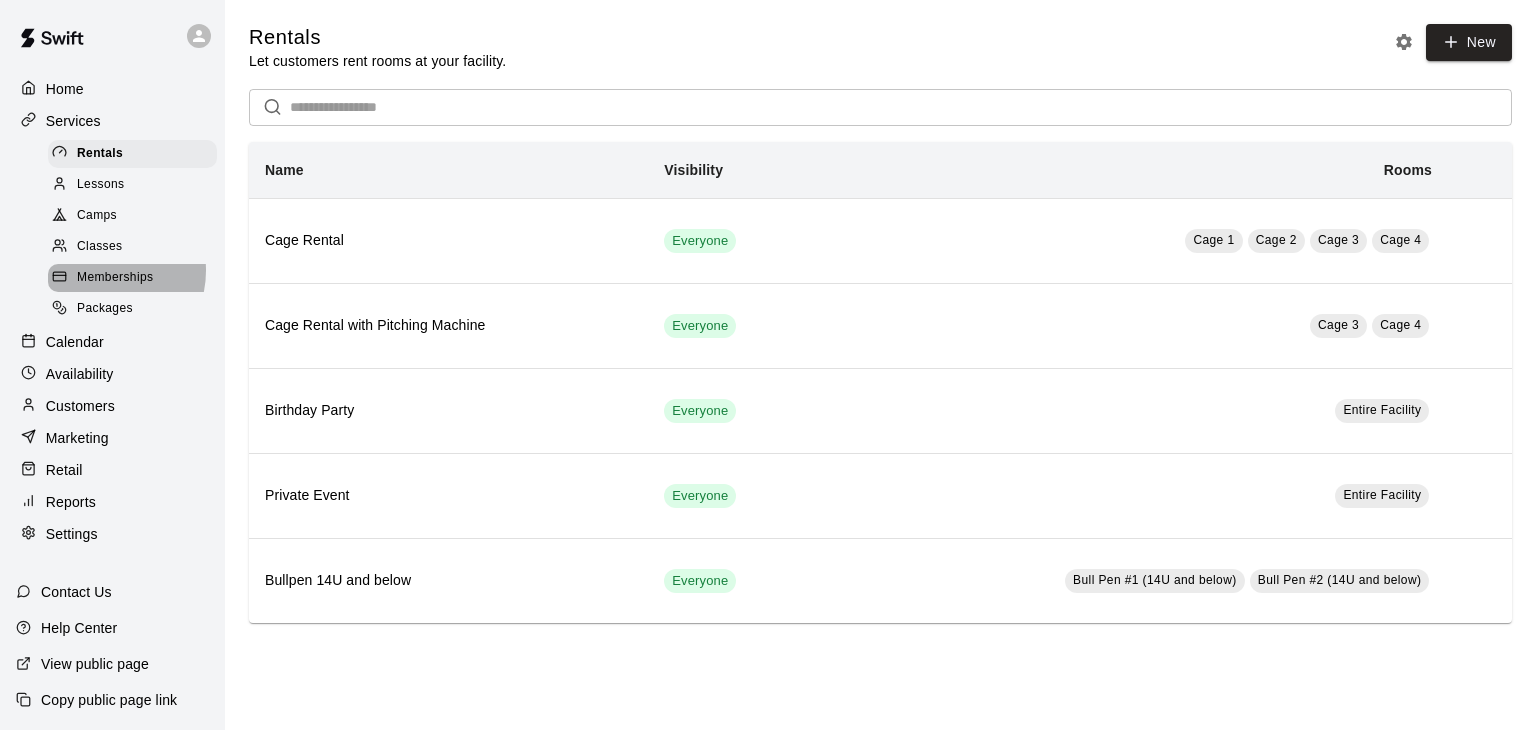 click on "Memberships" at bounding box center [115, 278] 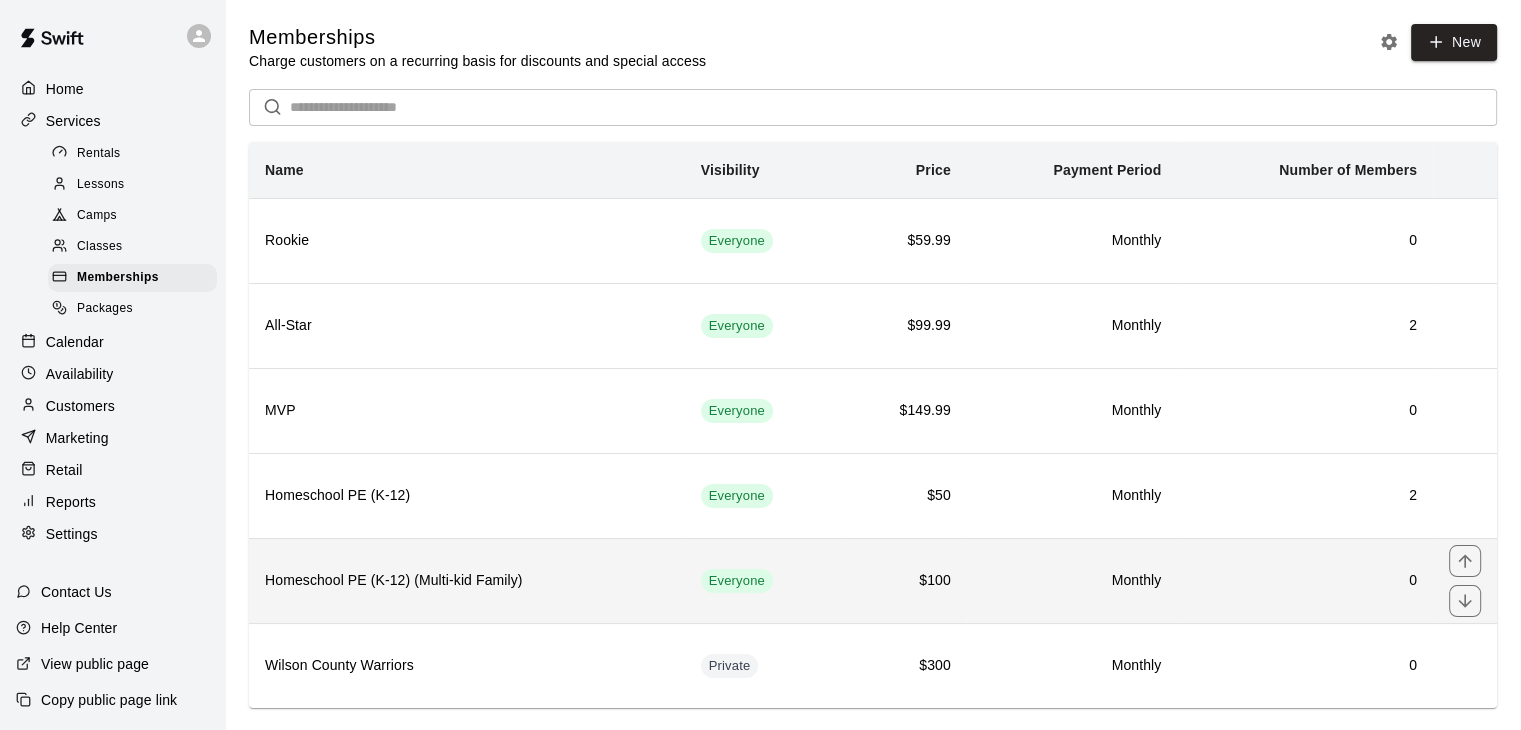 scroll, scrollTop: 32, scrollLeft: 0, axis: vertical 